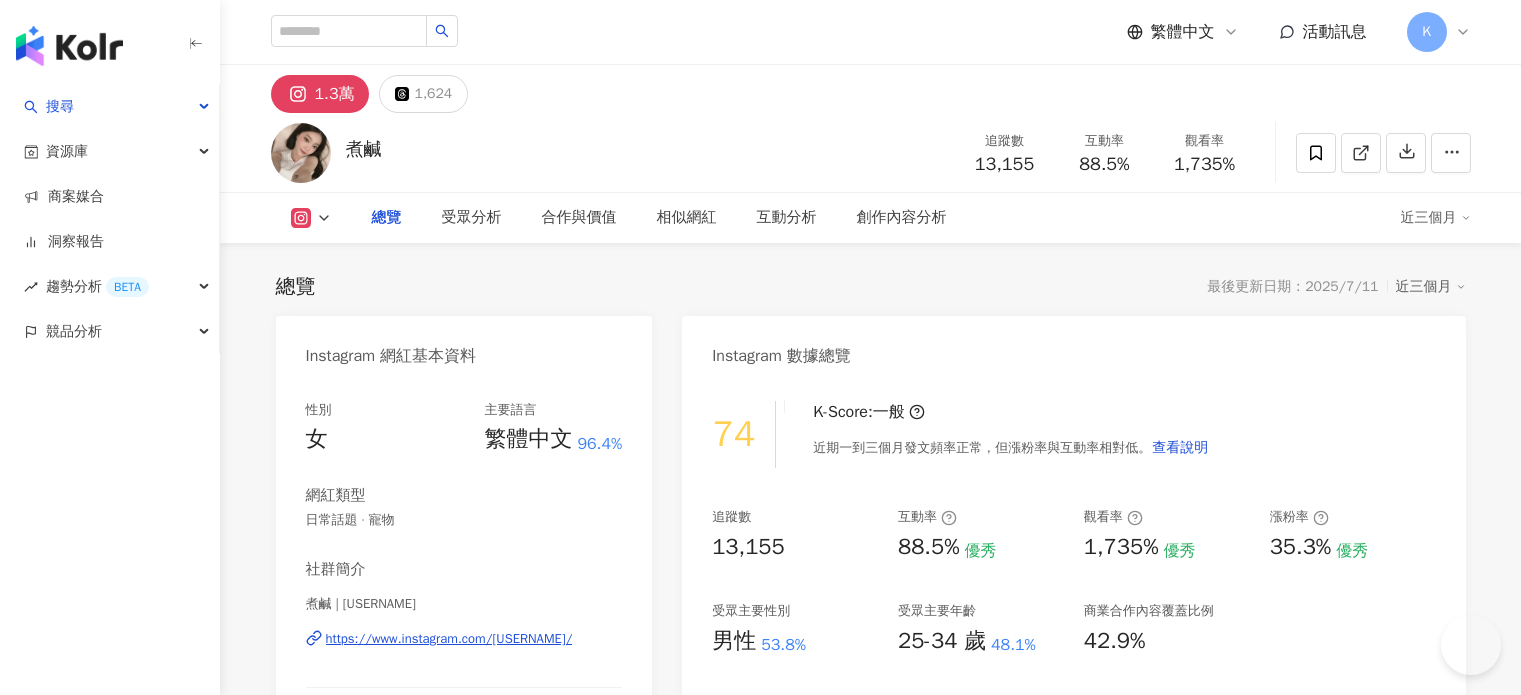scroll, scrollTop: 0, scrollLeft: 0, axis: both 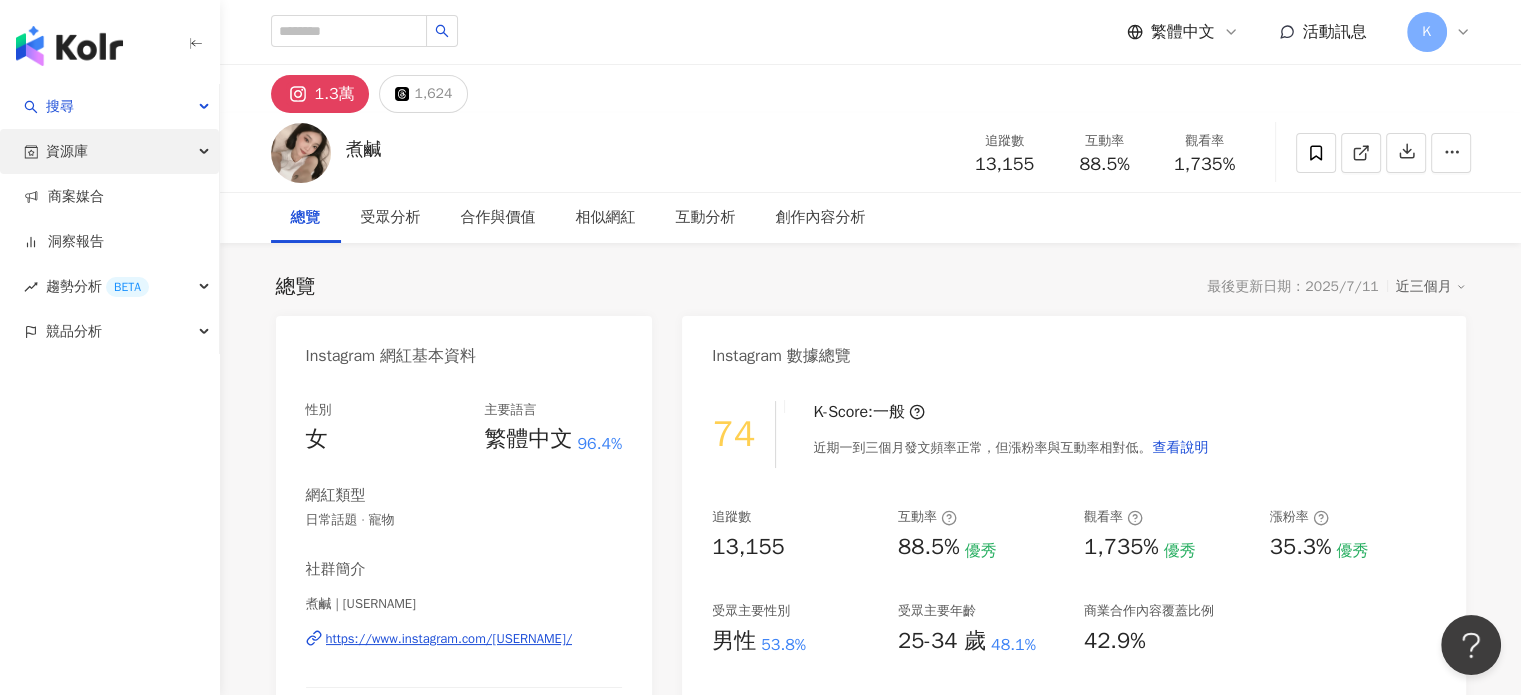 click on "資源庫" at bounding box center (109, 151) 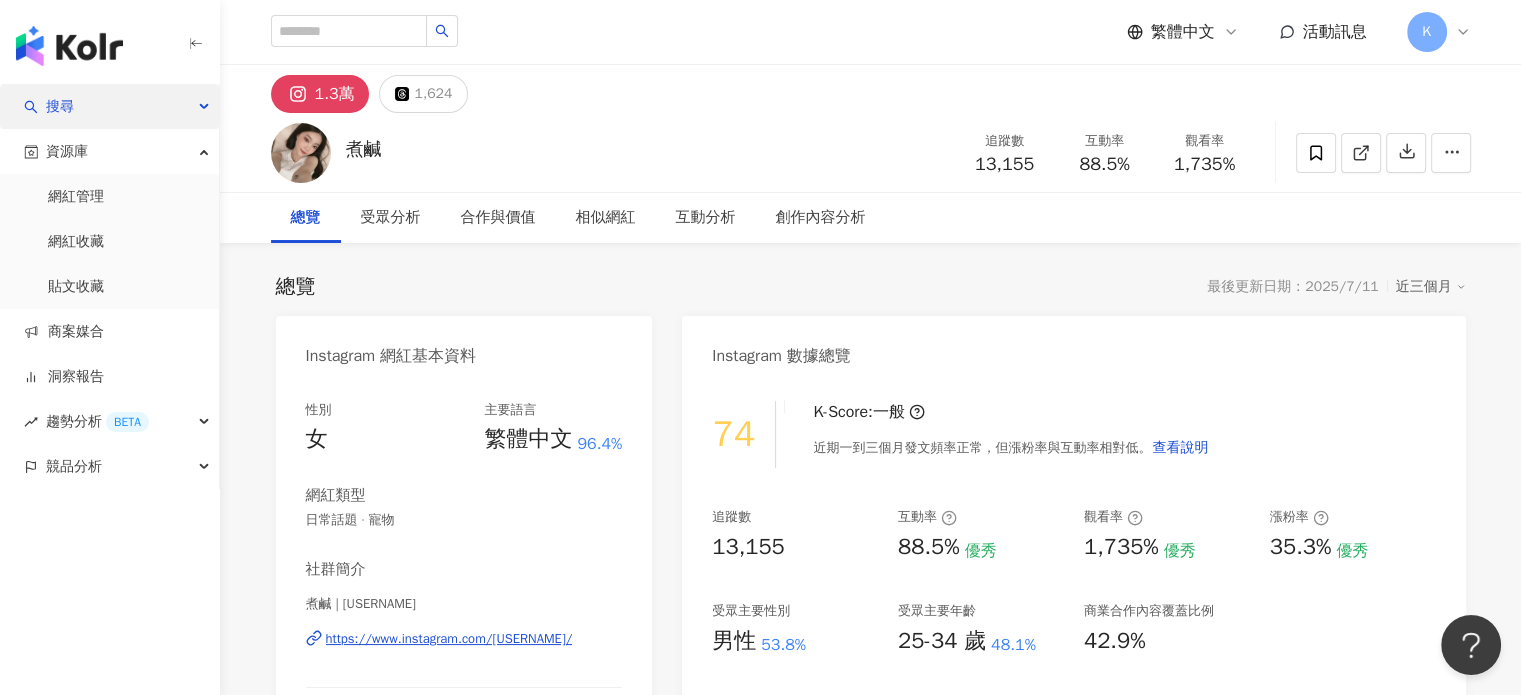 click on "搜尋" at bounding box center (109, 106) 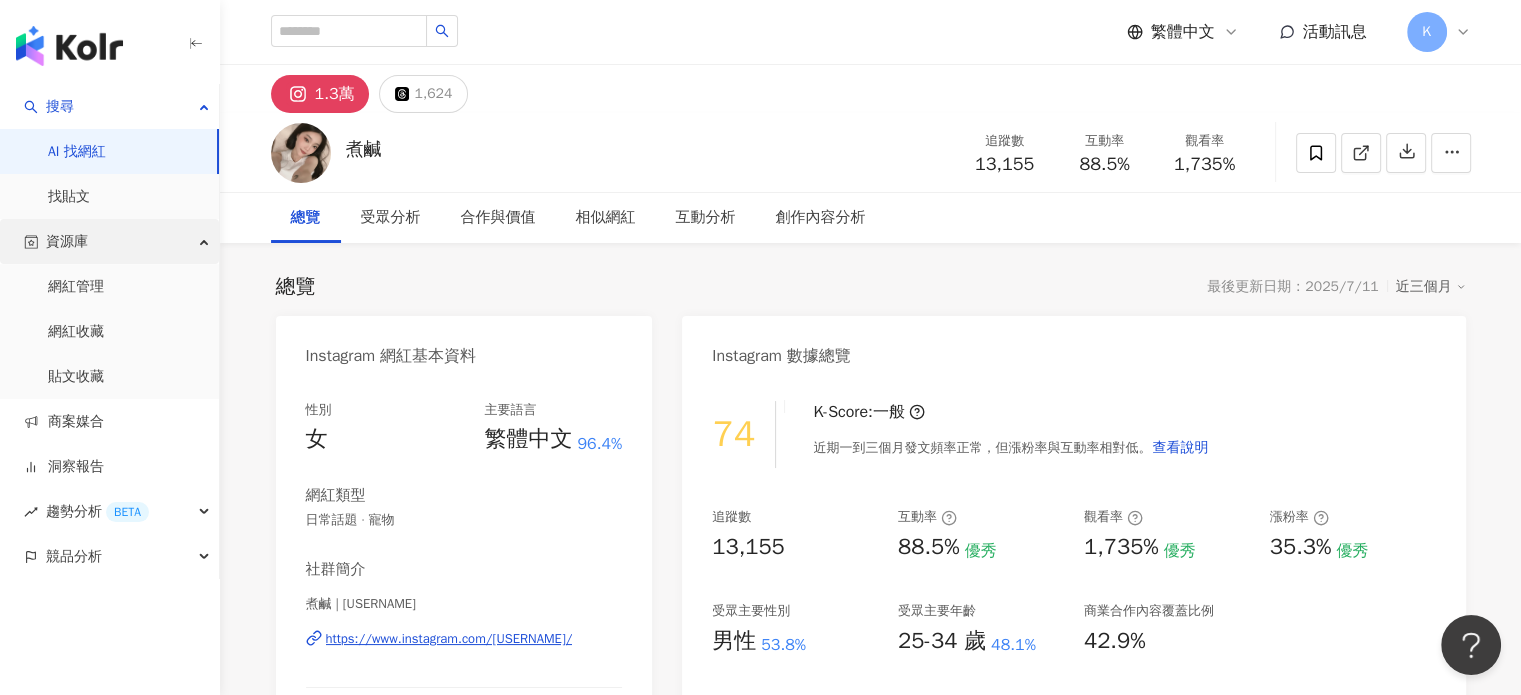 click on "資源庫" at bounding box center (109, 241) 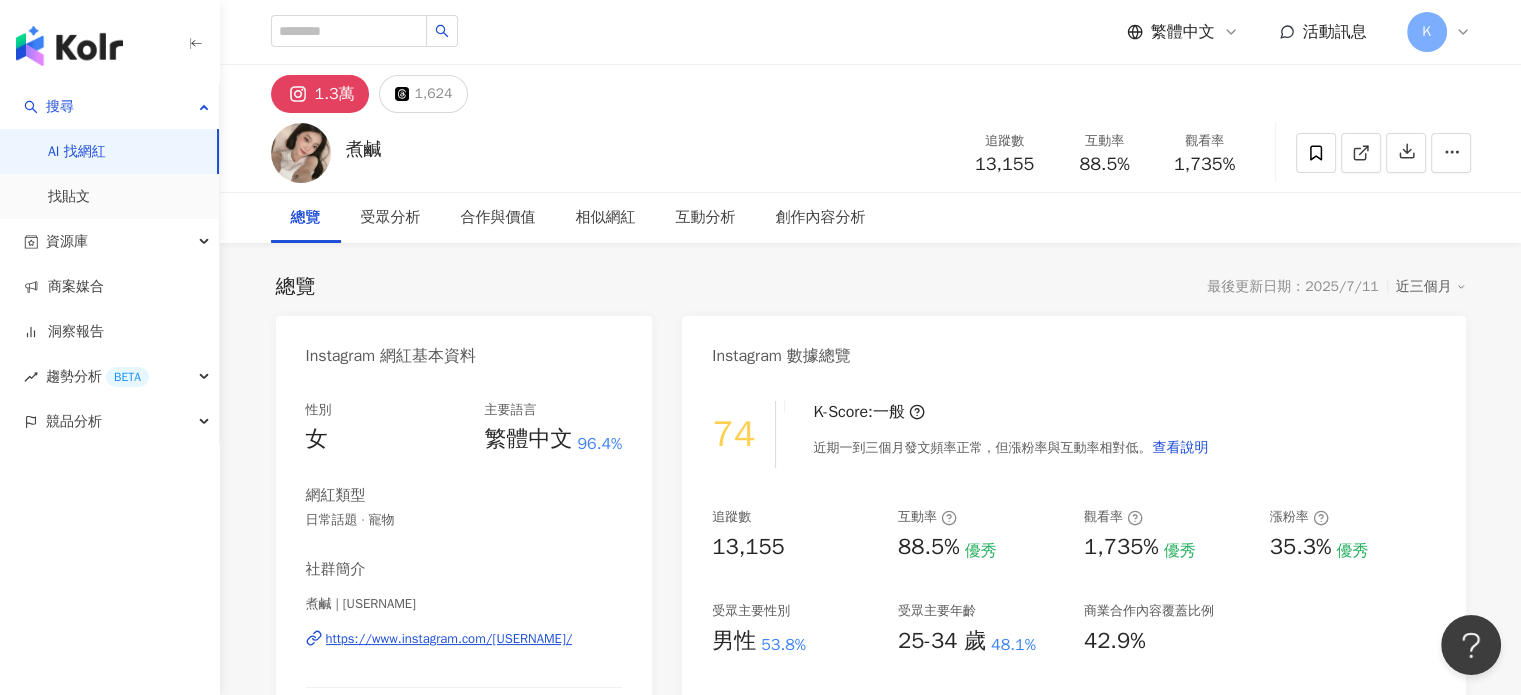 click on "總覽 最後更新日期：2025/7/11 近三個月" at bounding box center (871, 287) 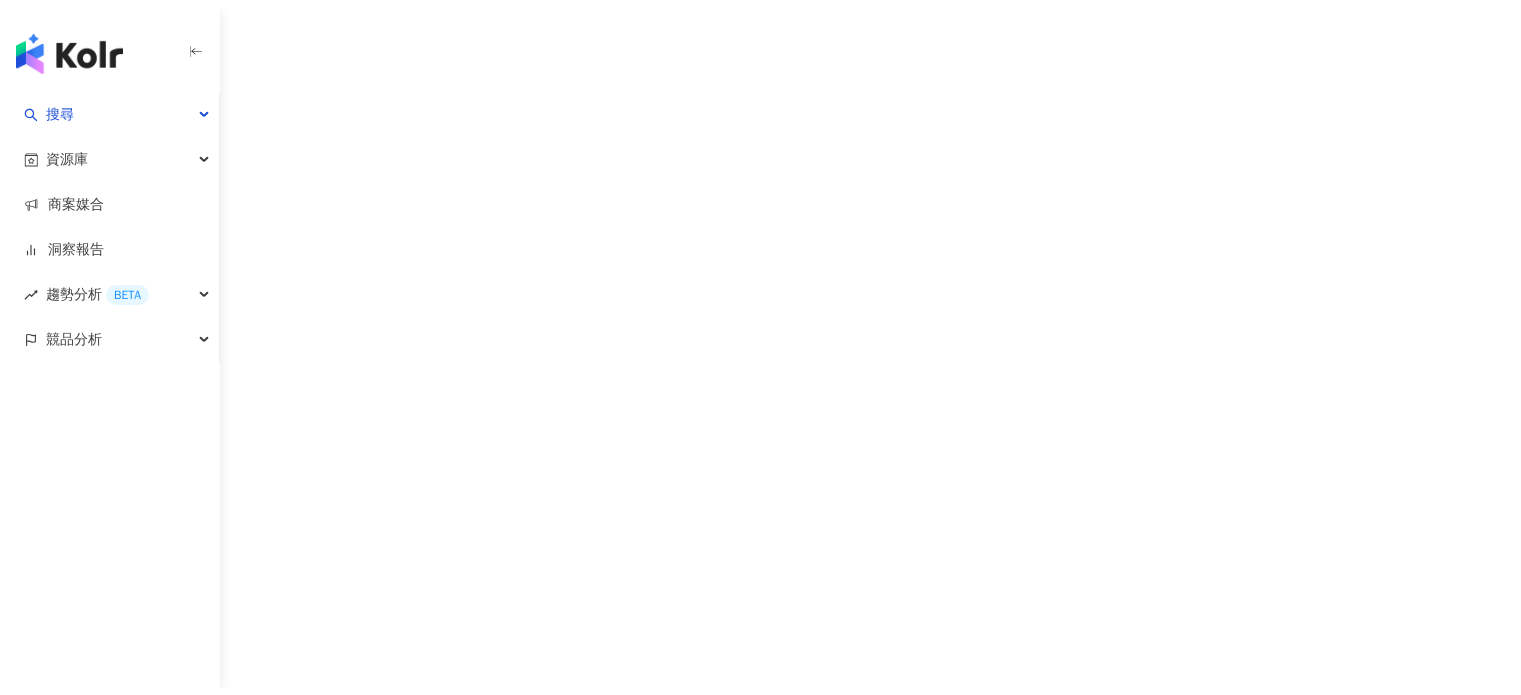 scroll, scrollTop: 0, scrollLeft: 0, axis: both 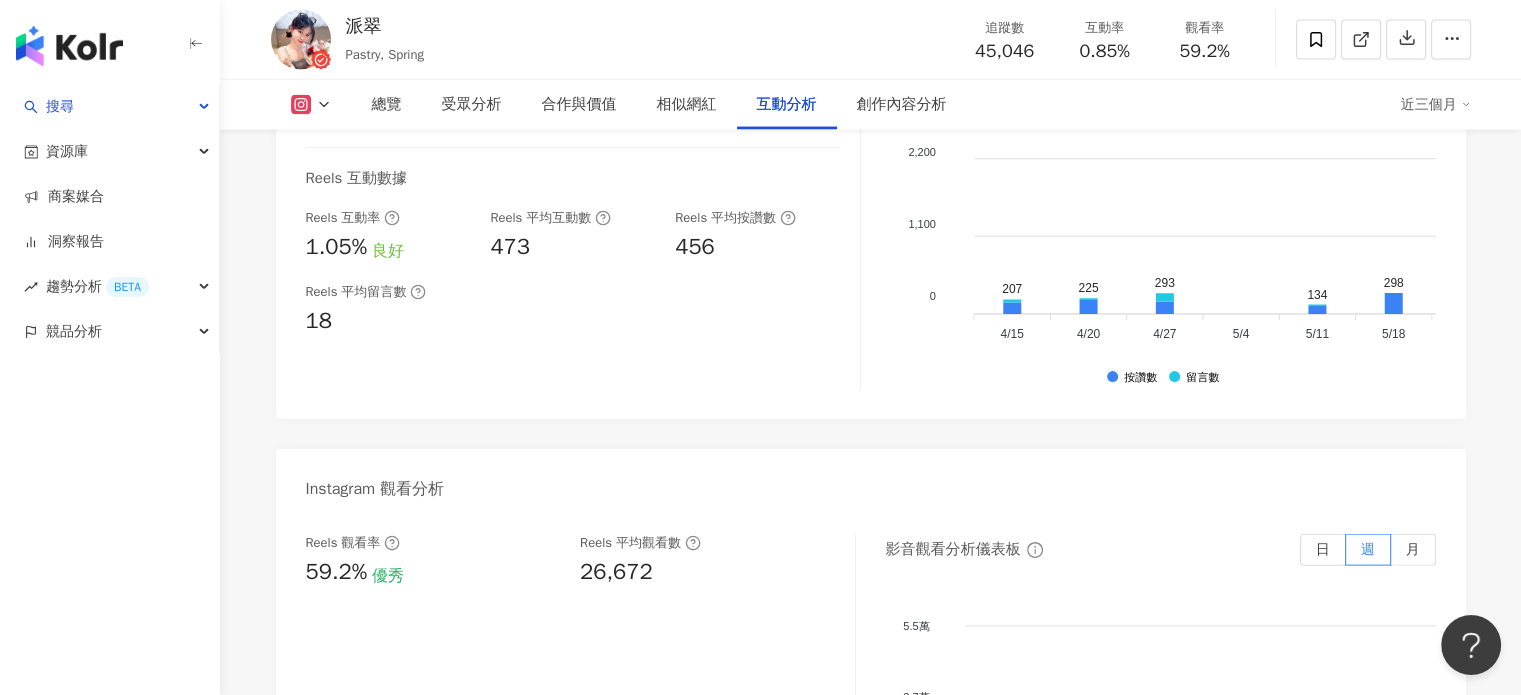 click on "互動率   0.85% 良好 按讚評論比   5.29:100 良好 平均互動數    383 平均按讚數   364 平均留言數   19 Reels 互動數據 Reels 互動率   1.05% 良好 Reels 平均互動數   473 Reels 平均按讚數   456 Reels 平均留言數   18" at bounding box center [583, 189] 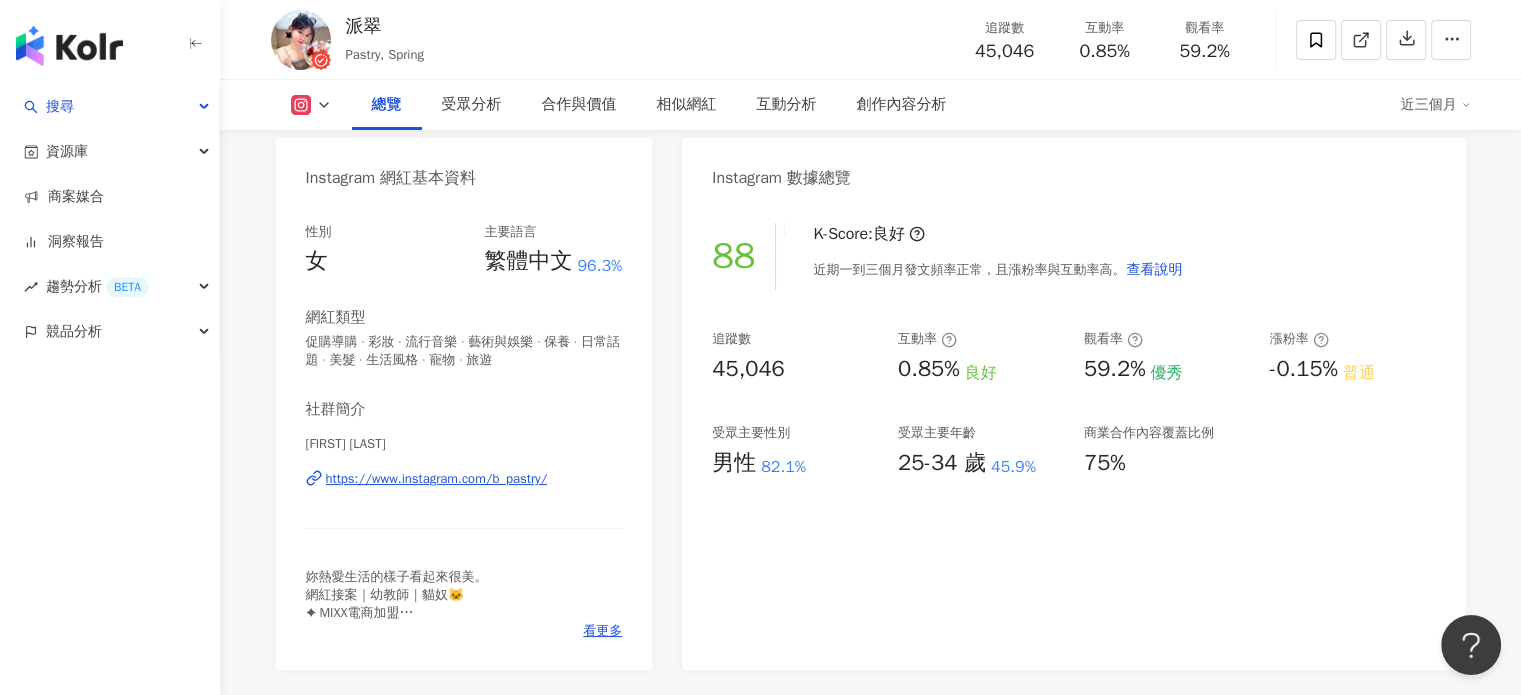 scroll, scrollTop: 300, scrollLeft: 0, axis: vertical 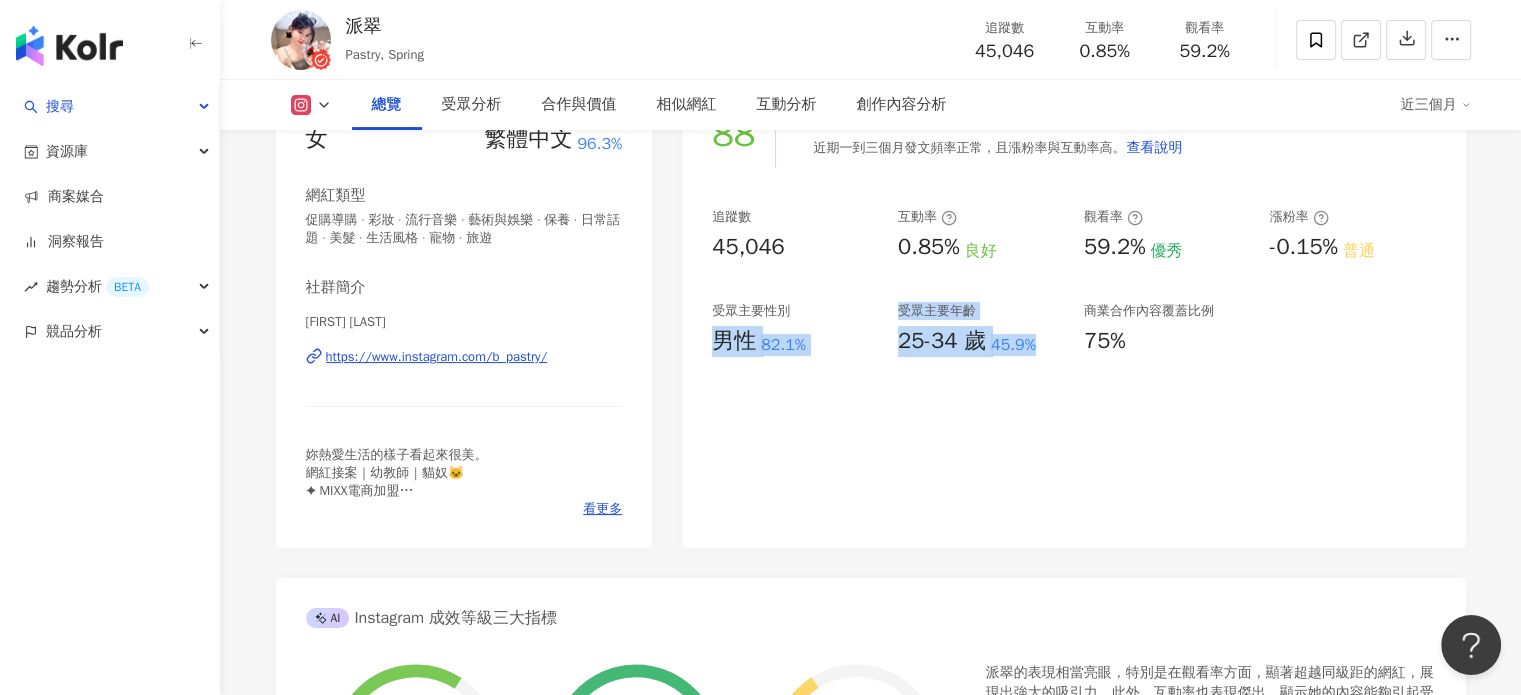 drag, startPoint x: 715, startPoint y: 340, endPoint x: 1038, endPoint y: 341, distance: 323.00156 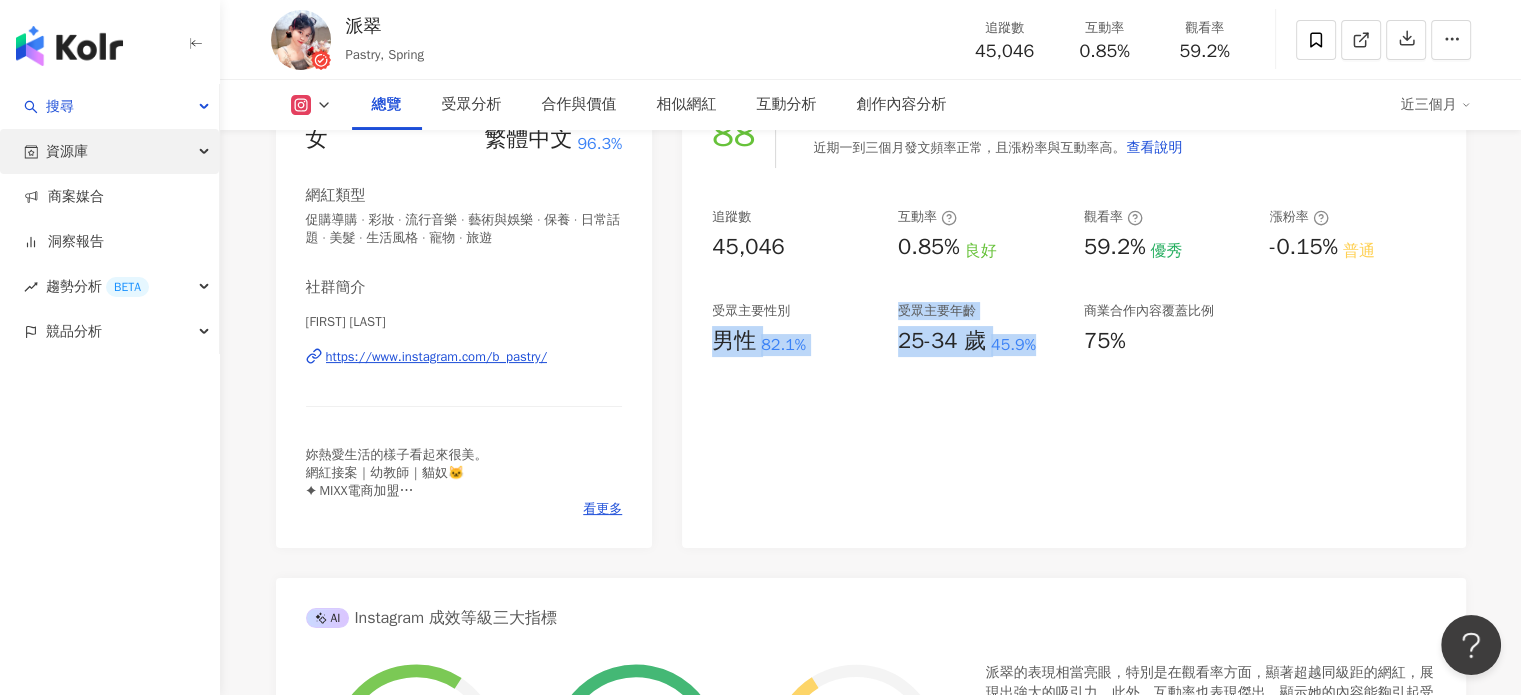 click on "資源庫" at bounding box center (109, 151) 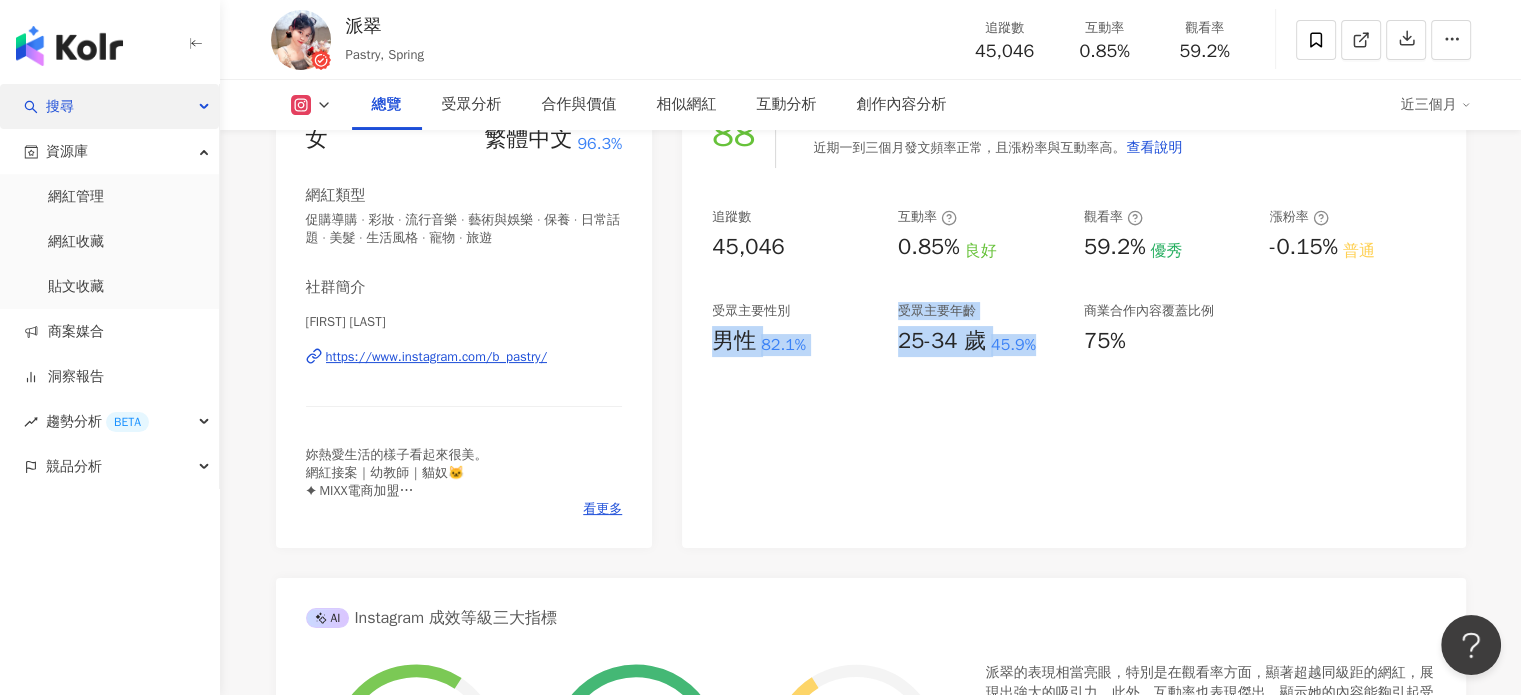 click on "搜尋" at bounding box center [109, 106] 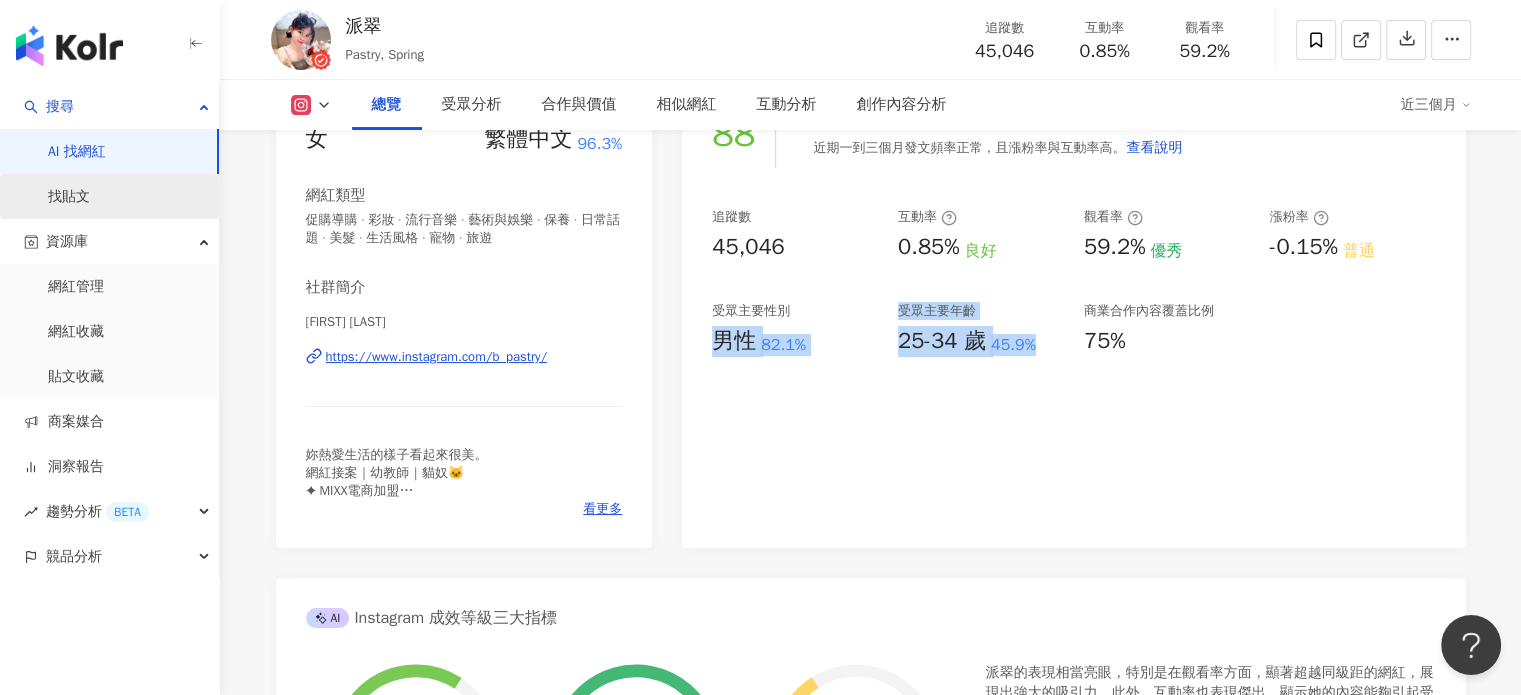 click on "找貼文" at bounding box center (69, 197) 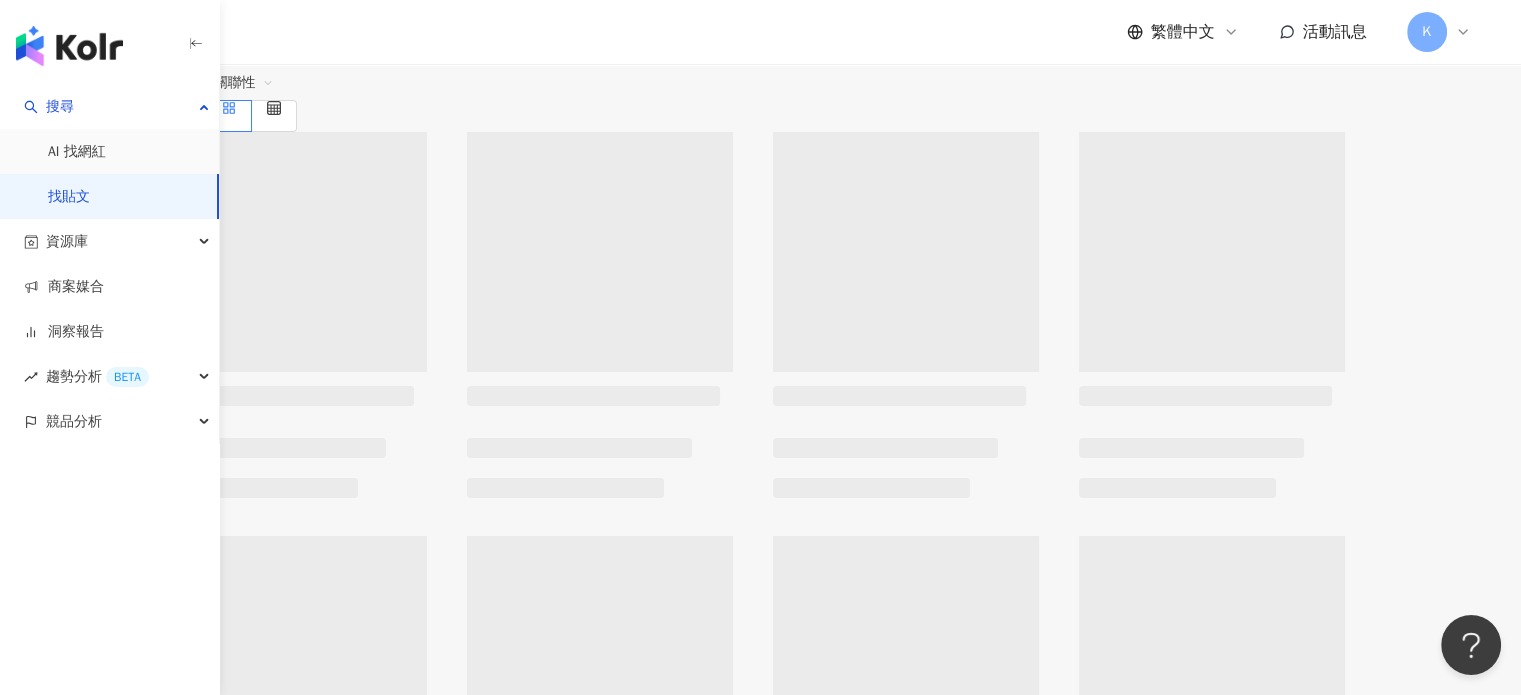 scroll, scrollTop: 0, scrollLeft: 0, axis: both 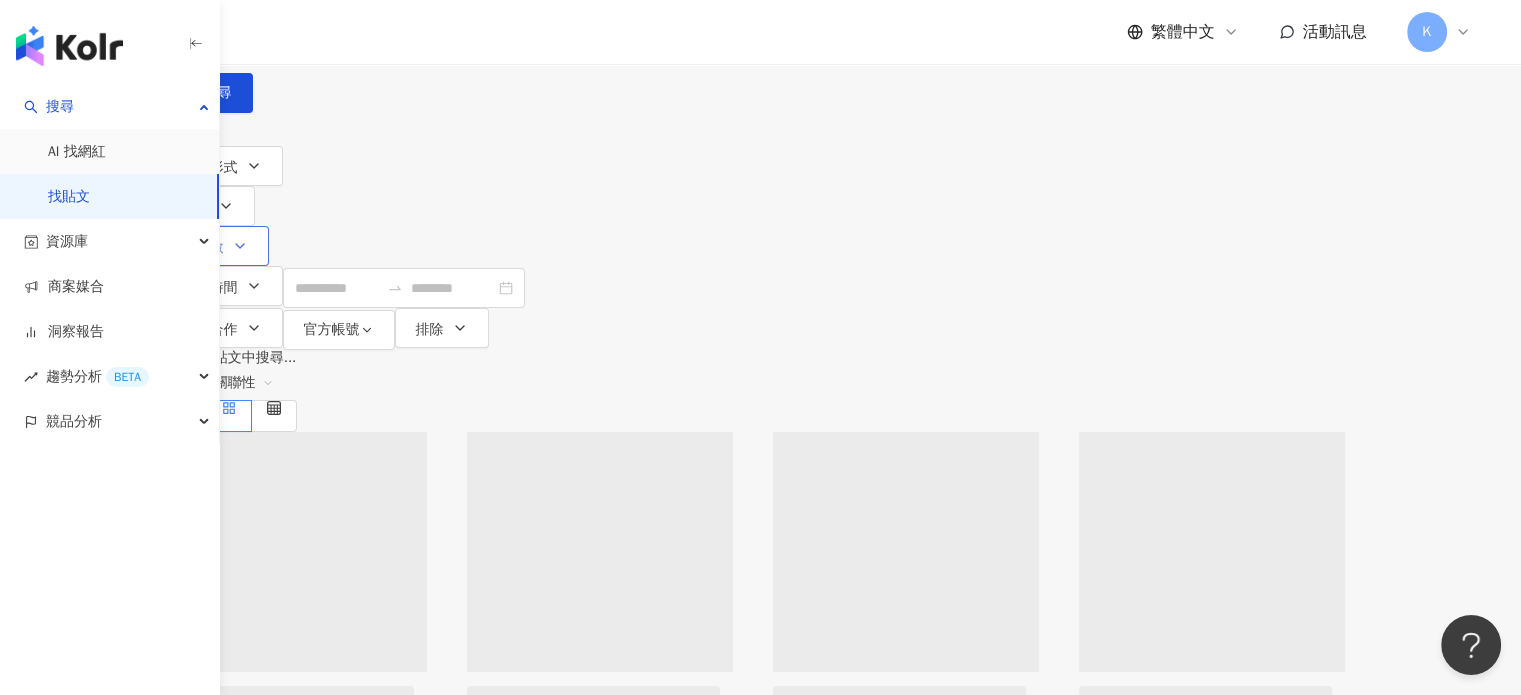 click 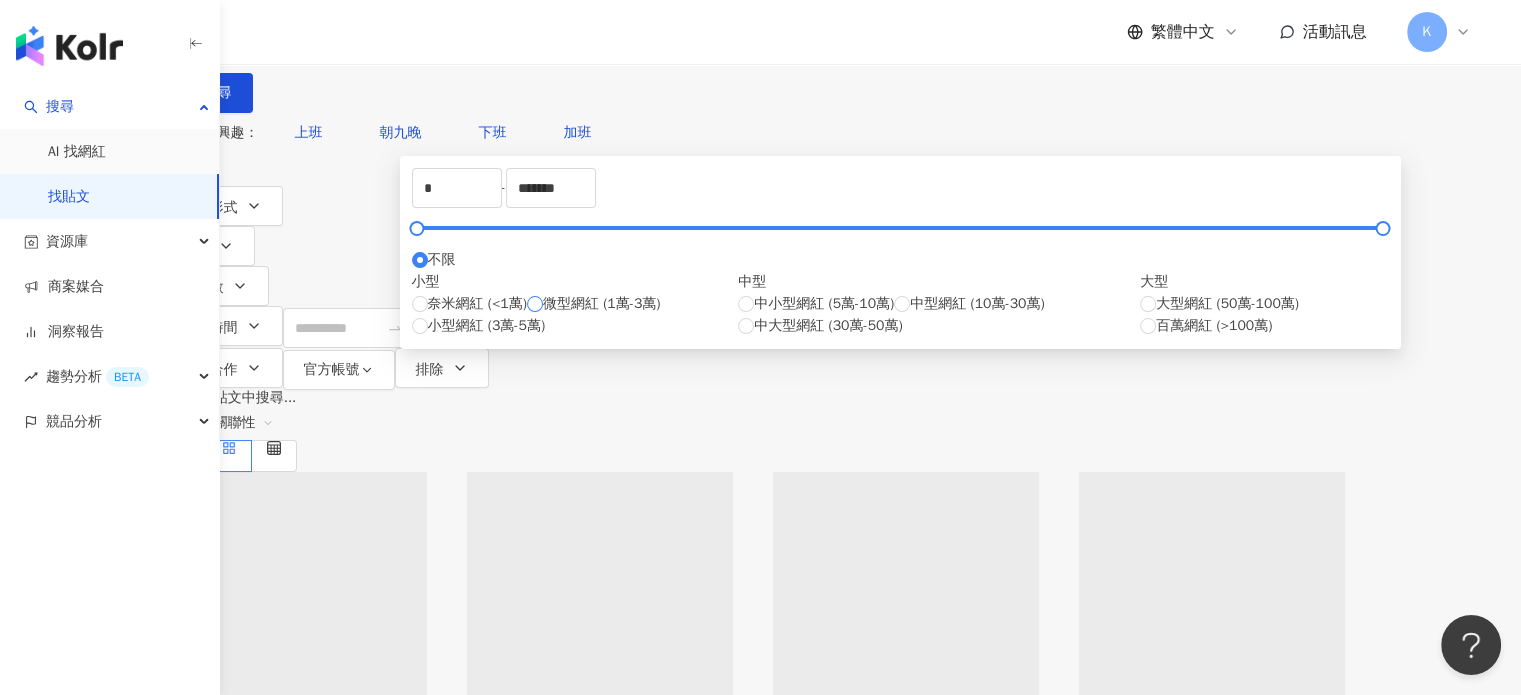 click on "微型網紅 (1萬-3萬)" at bounding box center [602, 304] 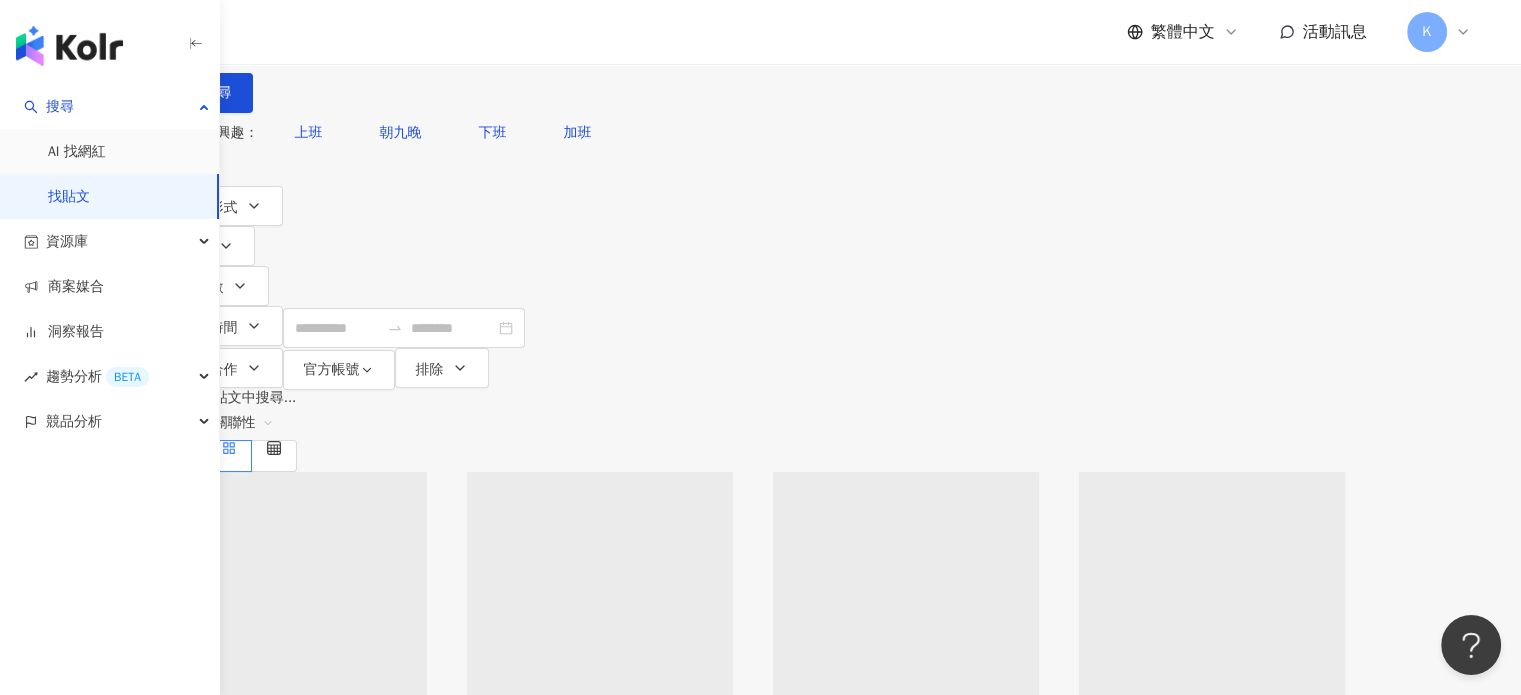 click on "自 0+ 筆貼文中搜尋... 排序： 關聯性" at bounding box center (761, 431) 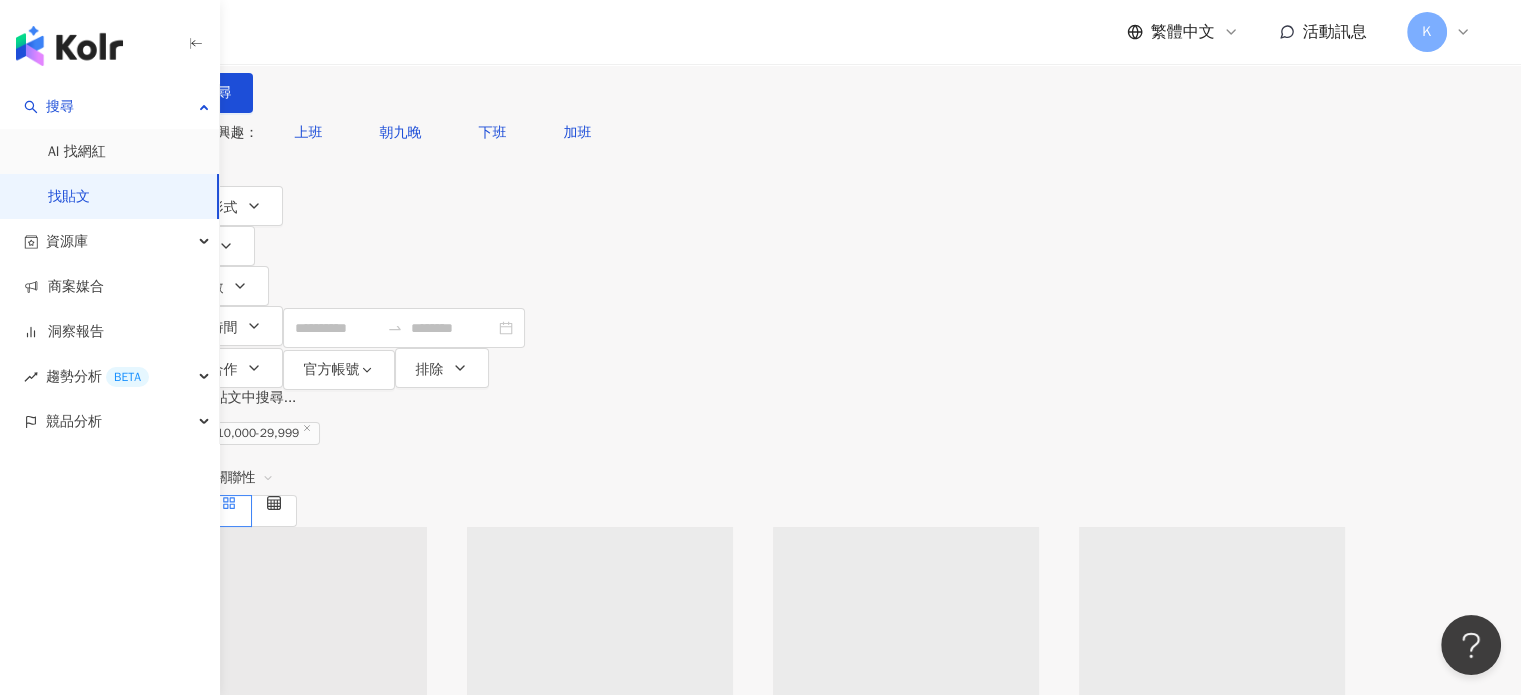 click at bounding box center [381, 21] 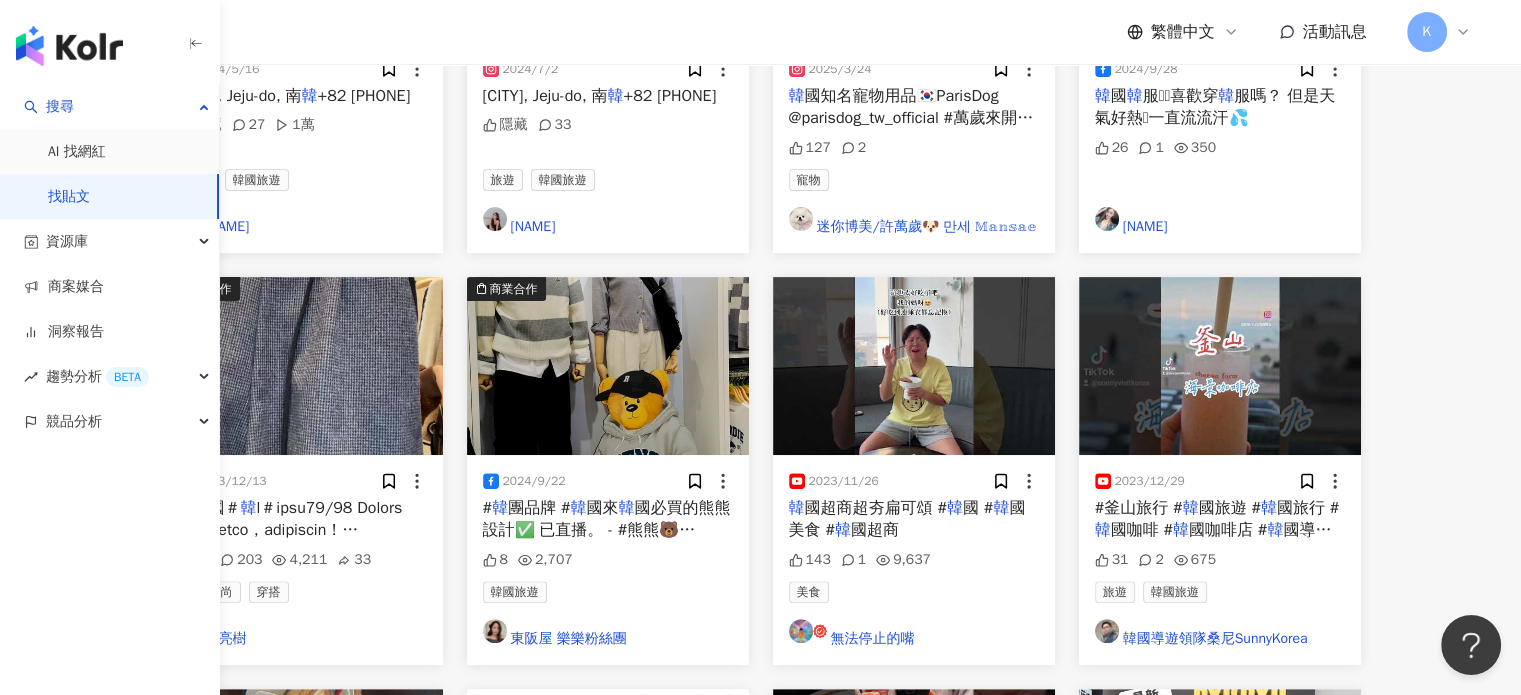 scroll, scrollTop: 1100, scrollLeft: 0, axis: vertical 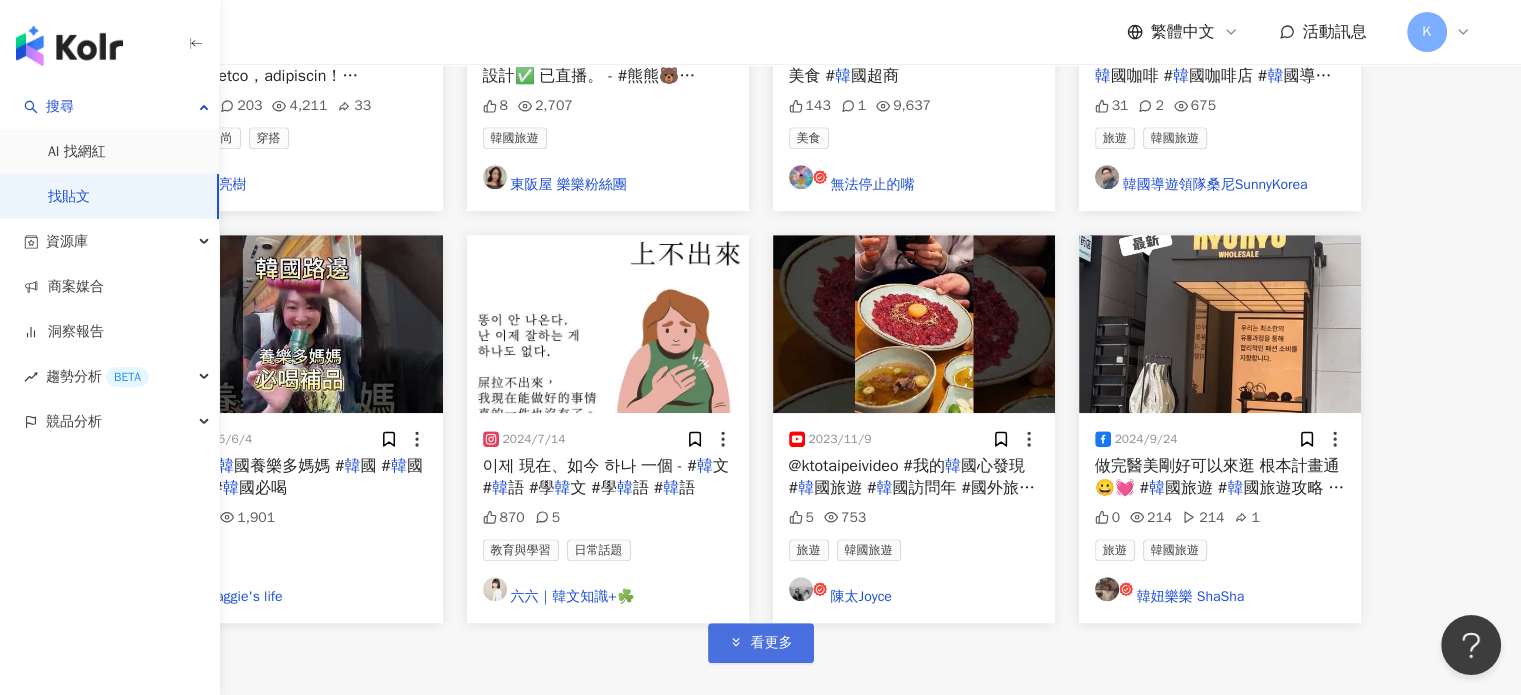 click 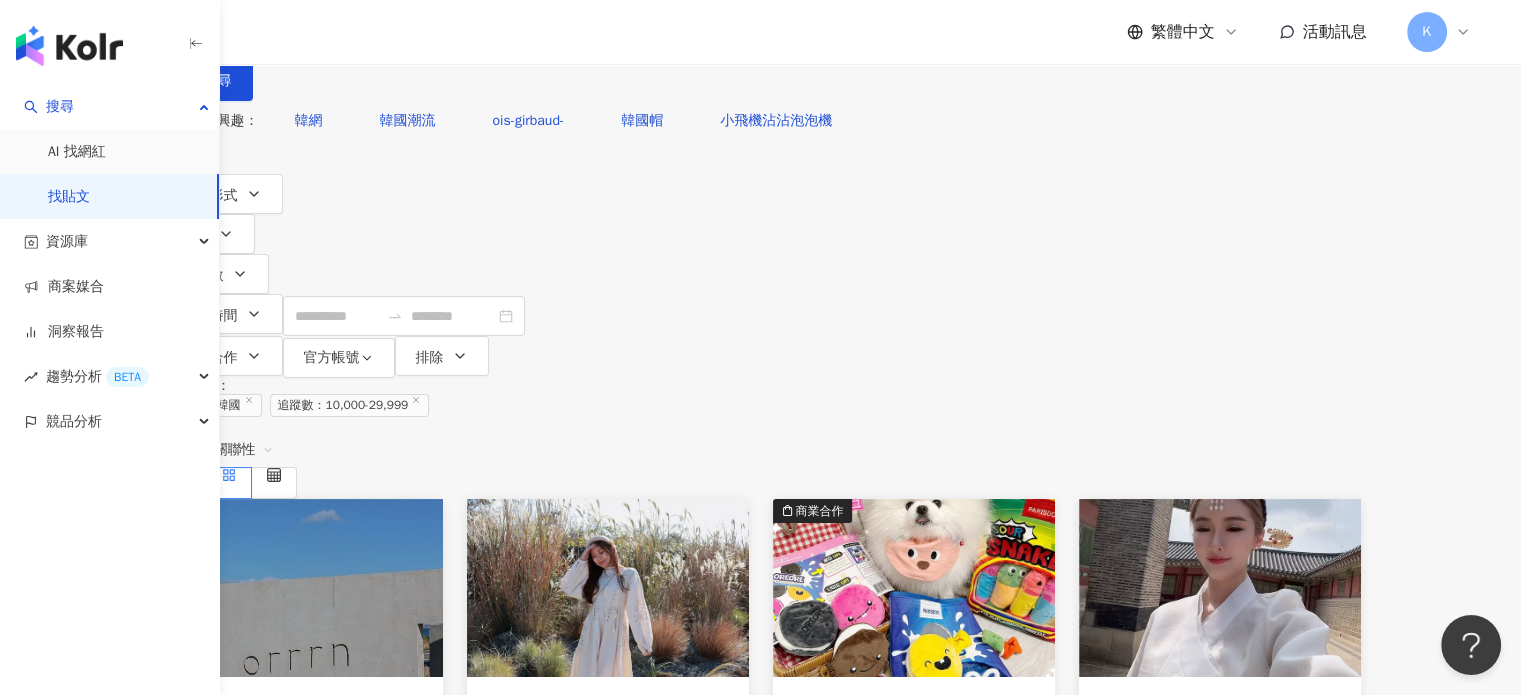 scroll, scrollTop: 0, scrollLeft: 0, axis: both 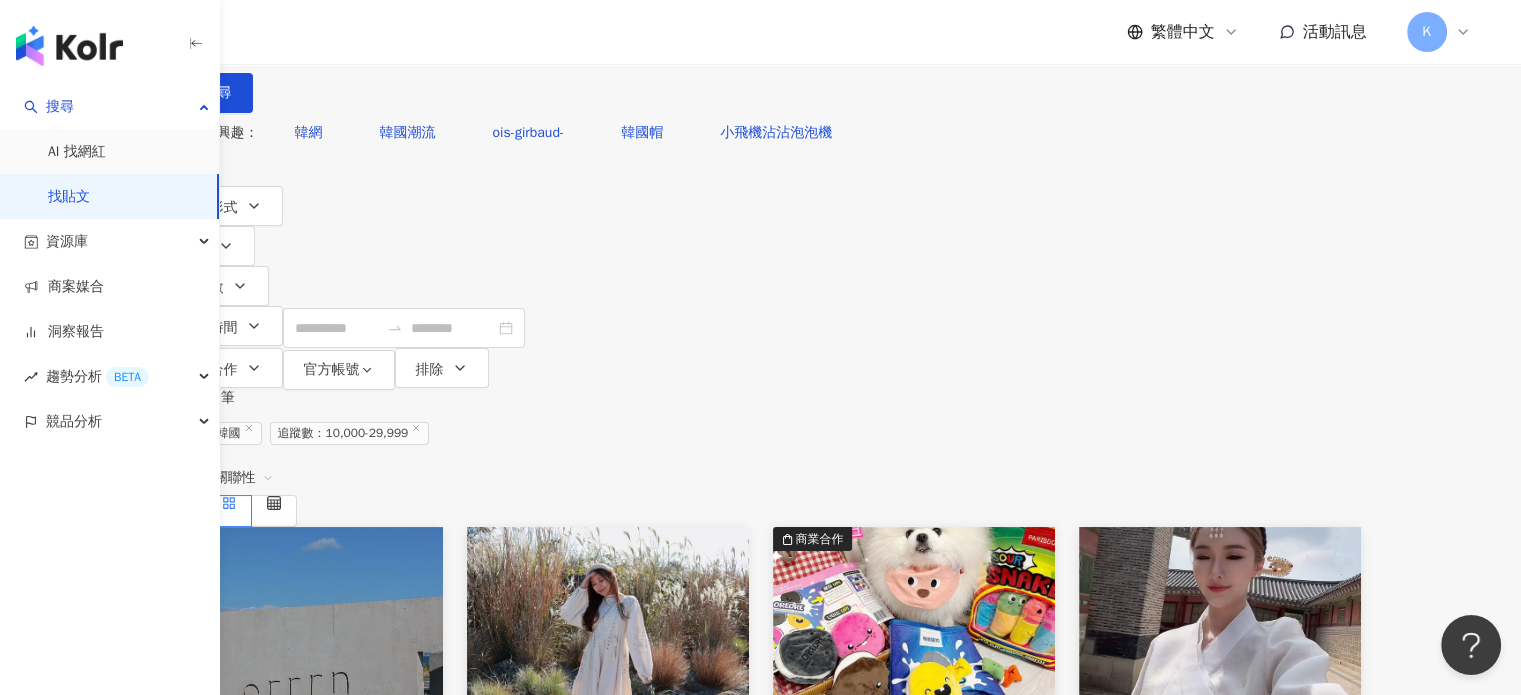 click on "不分平台" at bounding box center (208, 22) 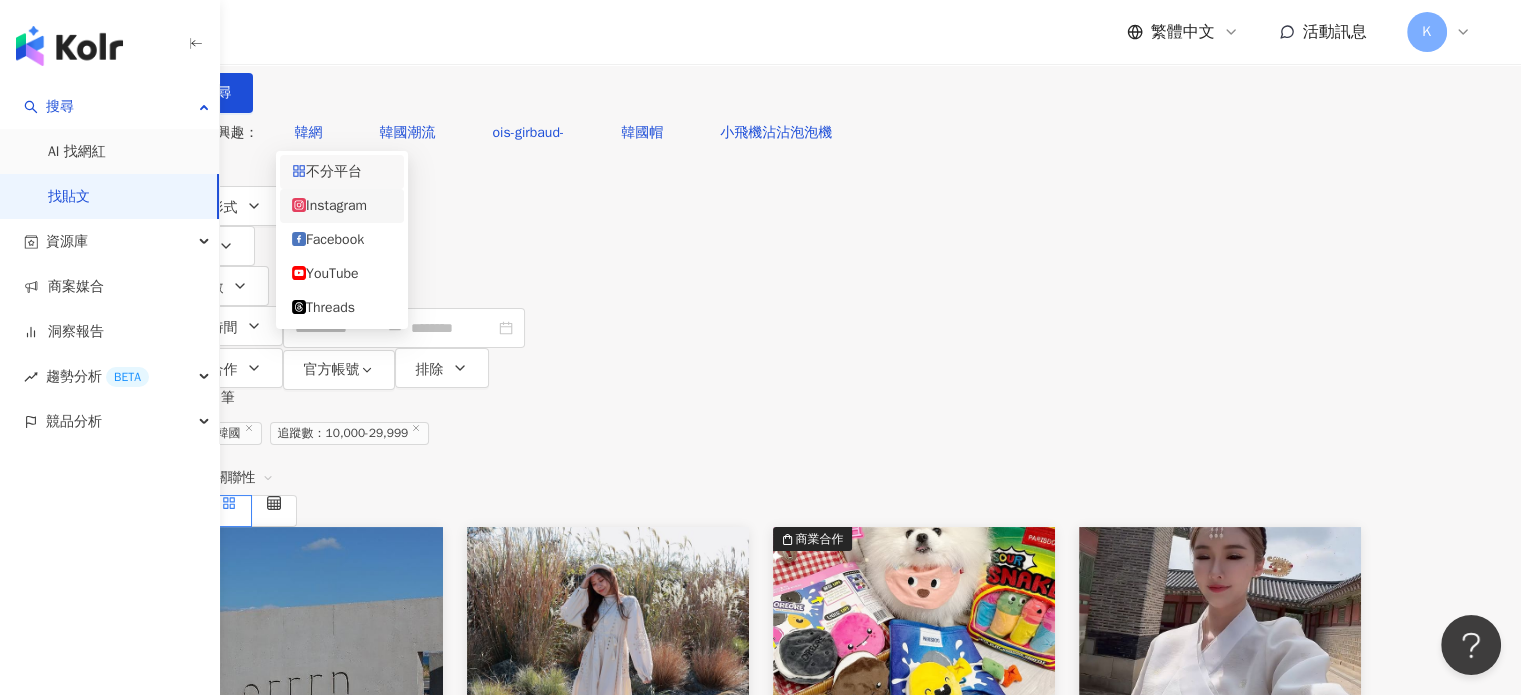click on "Instagram" at bounding box center [342, 206] 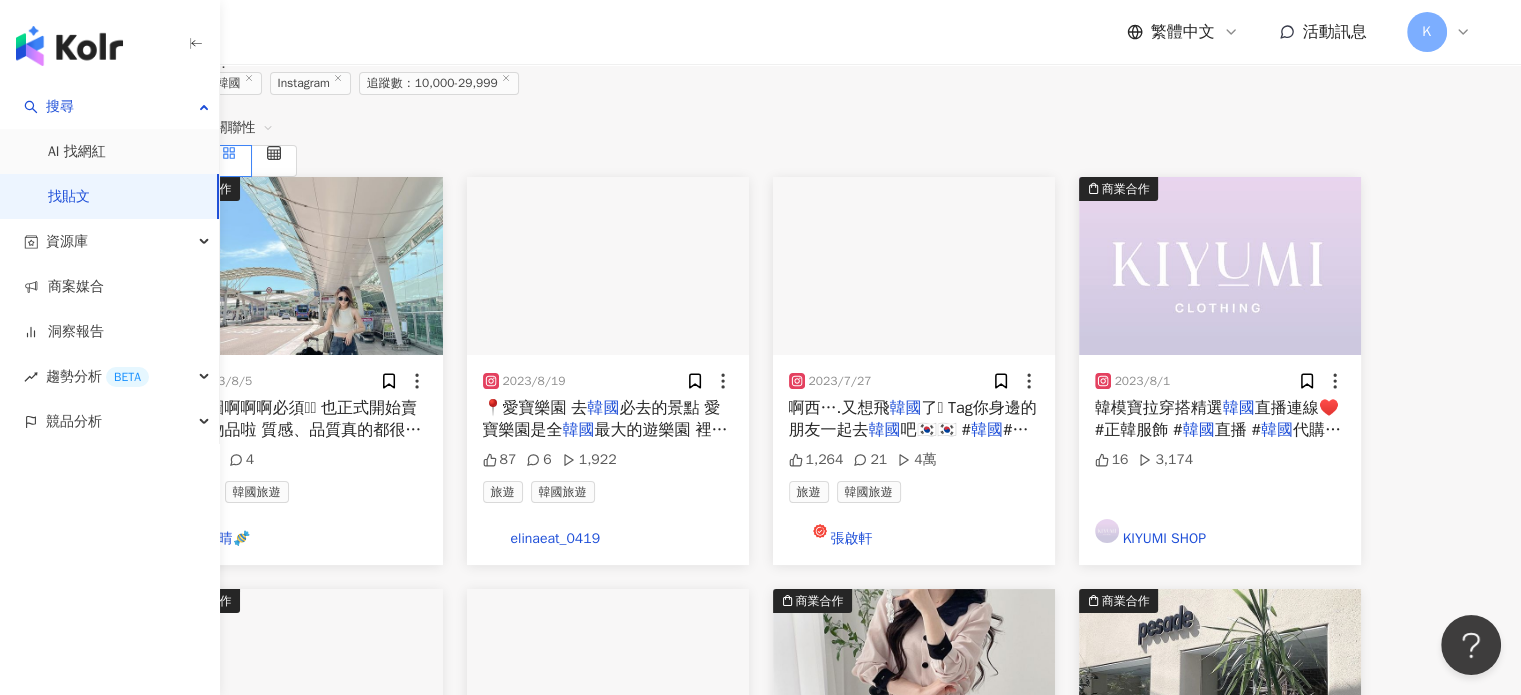 scroll, scrollTop: 300, scrollLeft: 0, axis: vertical 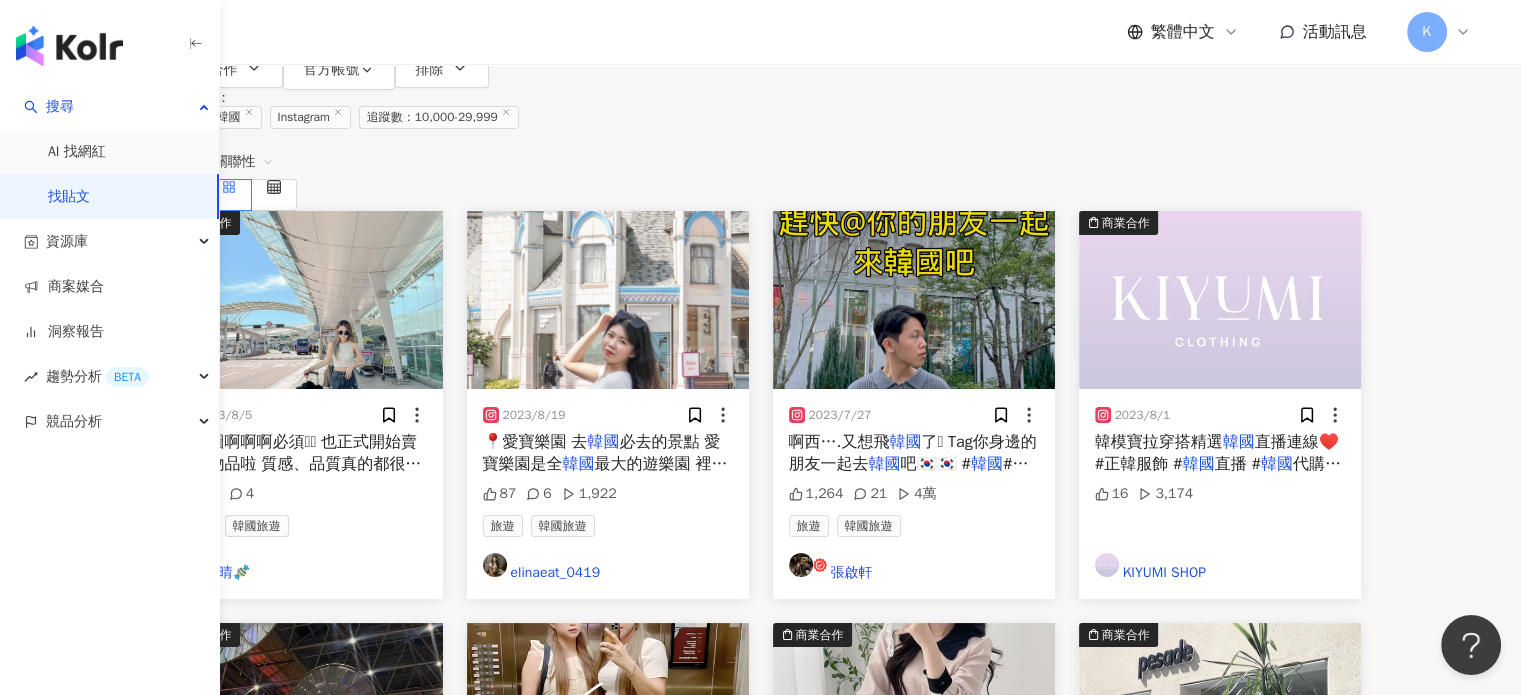 click at bounding box center [914, 300] 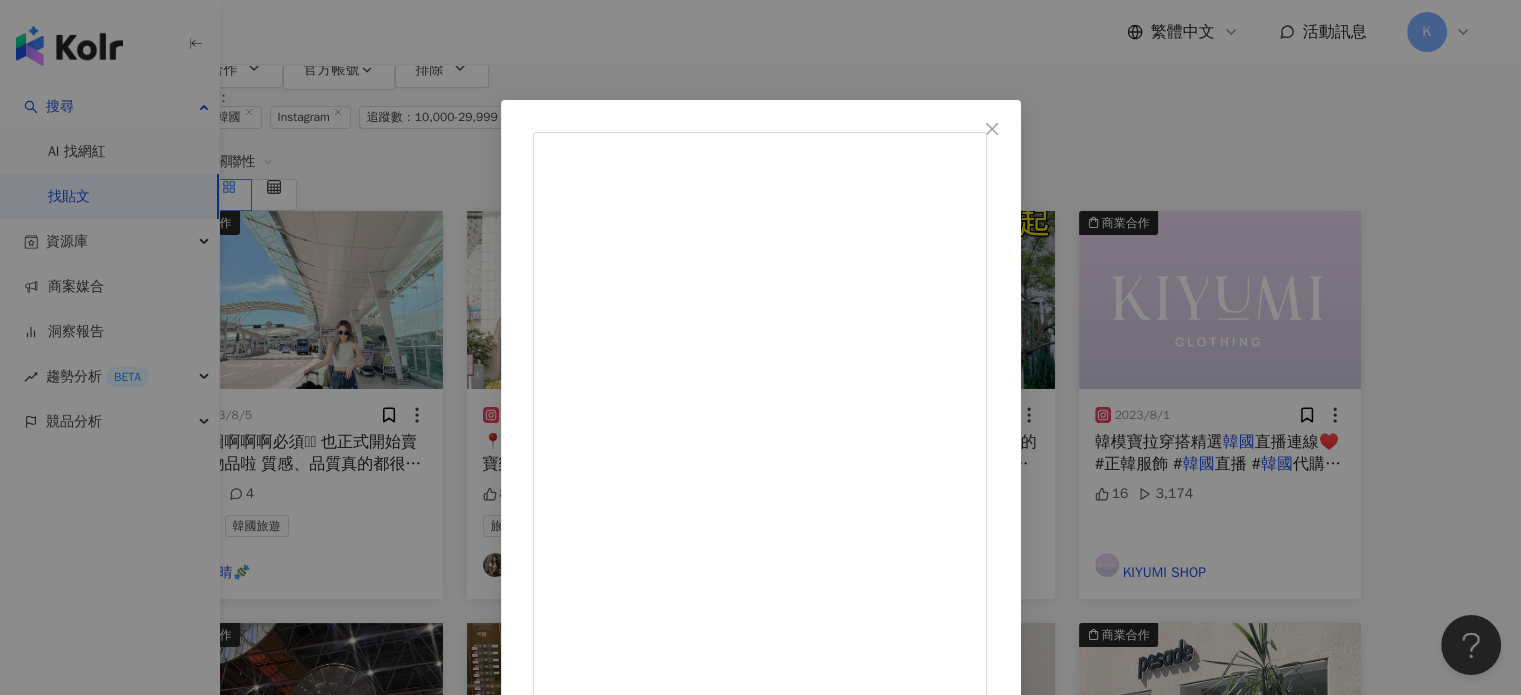 click 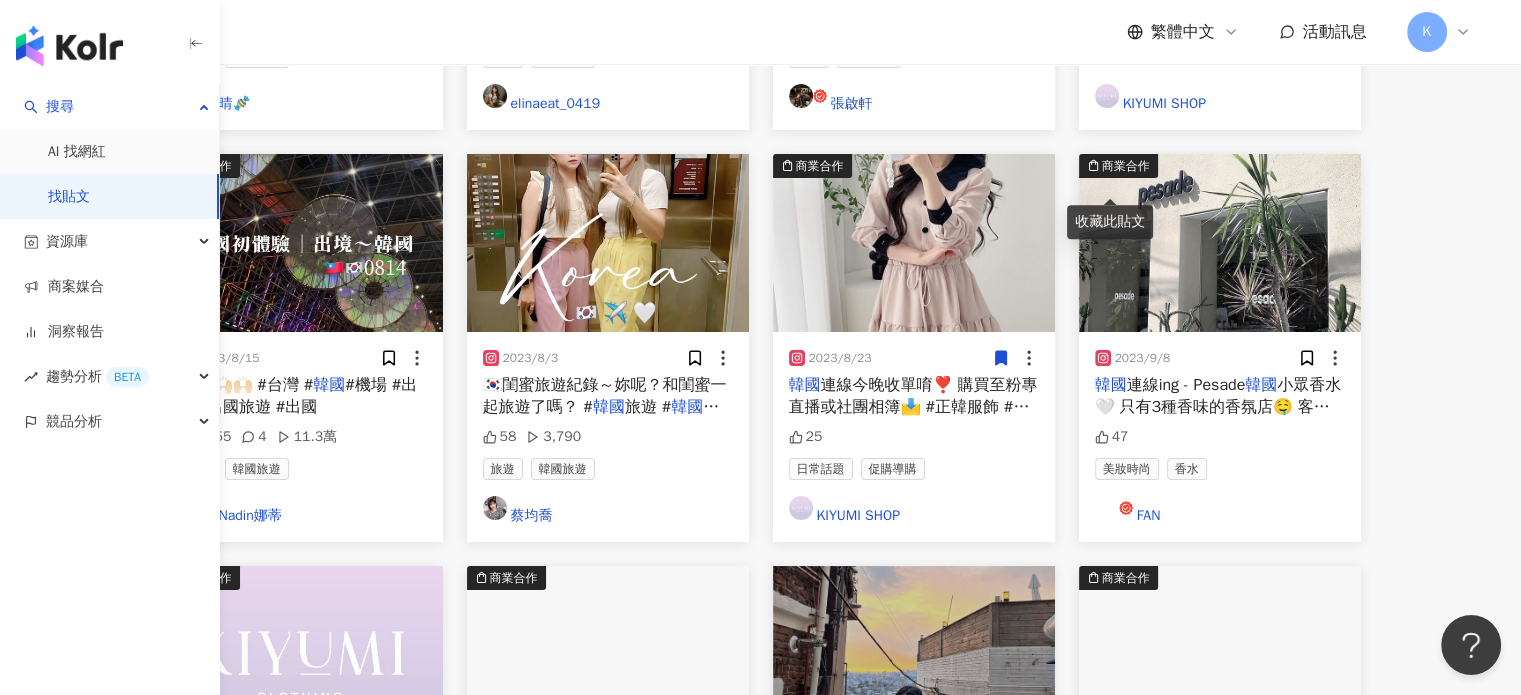 scroll, scrollTop: 1000, scrollLeft: 0, axis: vertical 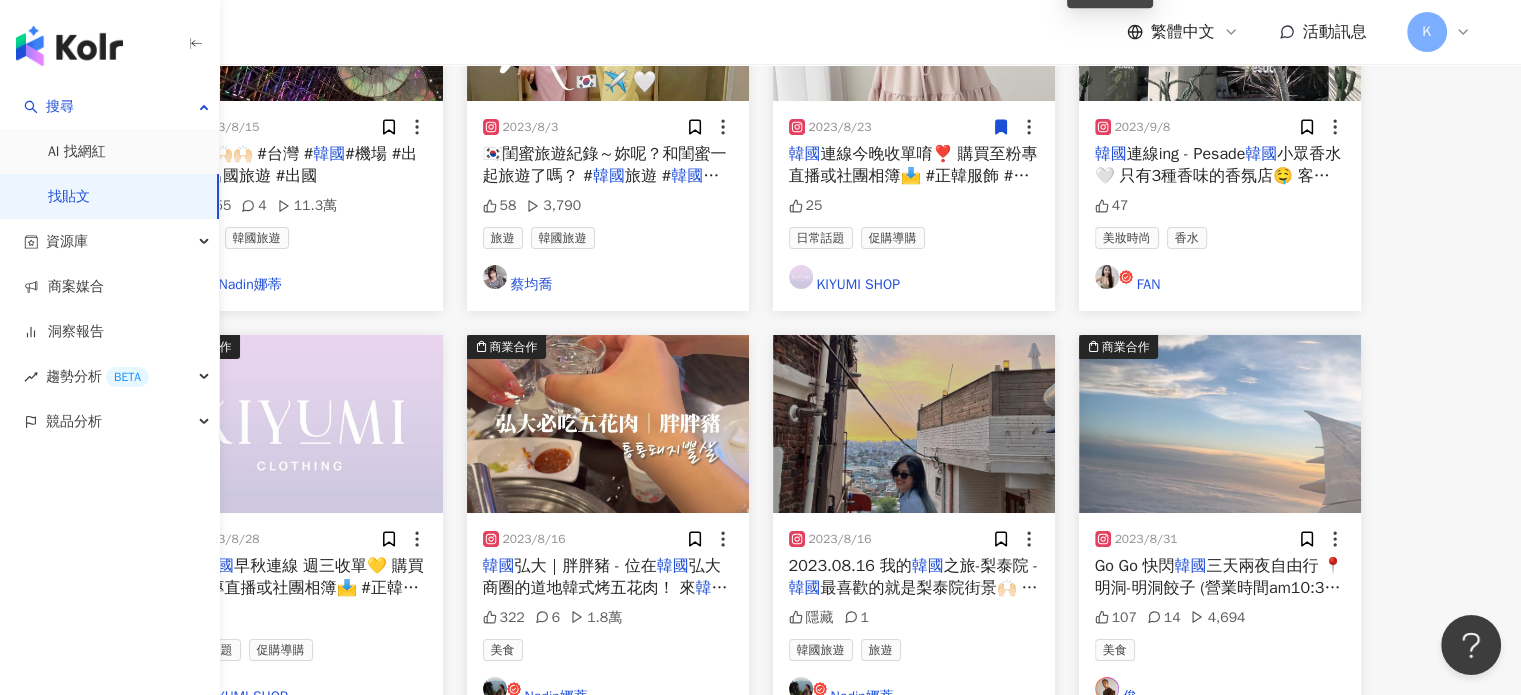 click on "看更多" at bounding box center (772, 743) 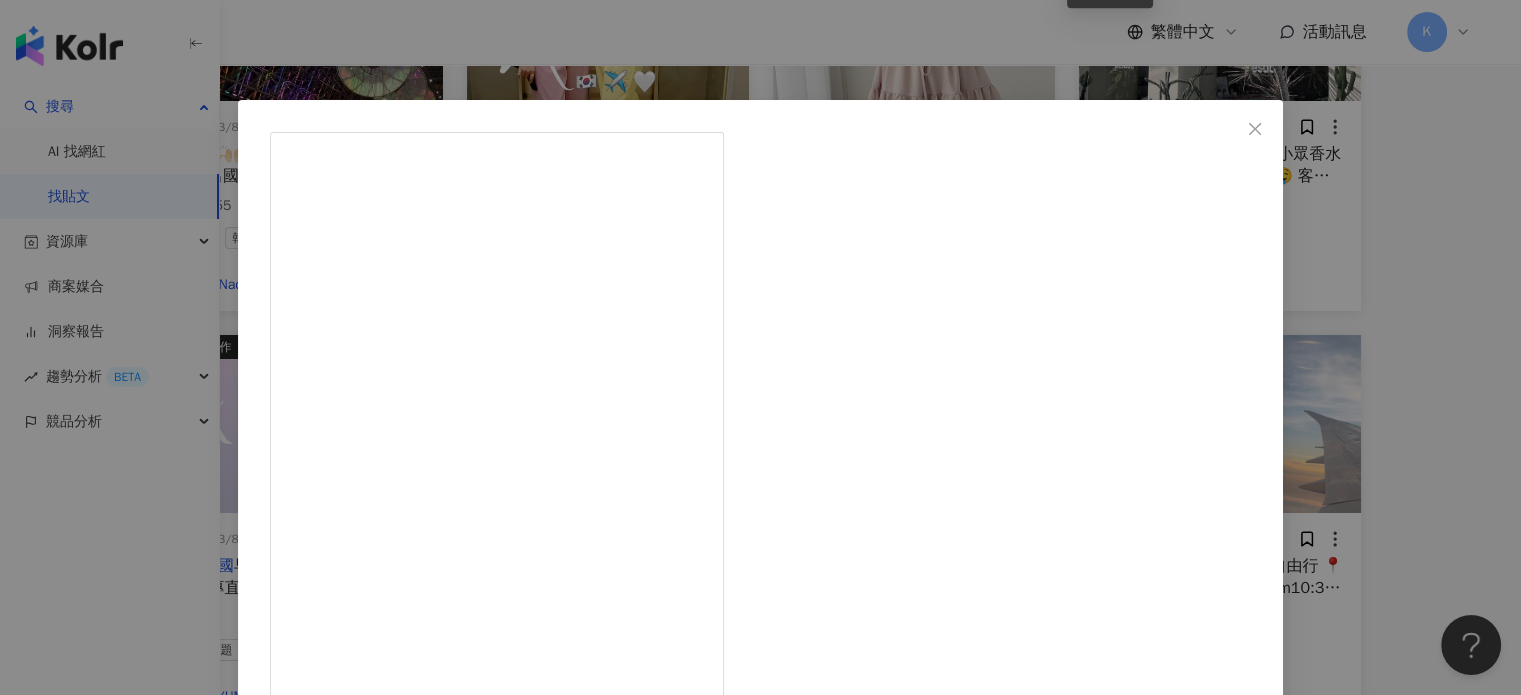 click on "Nadin娜蒂 [DATE] 韓國弘大｜胖胖豬
-
位在韓國弘大商圈的道地韓式烤五花肉！
來韓國不能不吃烤五花肉配燒酒🍻
這家價格超級實惠又超好吃！
燒酒也比台灣的順口很多🙌🏻🙌🏻🙌🏻
價格都打在影片裡面囉🙌🏻
-
地址：[NUMBER] Eoulmadang-ro, Mapo-gu, Seoul
營業時間：[TIME]–[TIME]
#韓國 #韓國美食 #韓國穿搭 #韓國旅遊 #韓國自由行 #韓國燒肉 #韓國直送 #韓國燒酒 #自由行 #美食 #美食推薦 #美食日記 #烤五花肉 #燒酒 #旅行 #韓国旅行 322 6 1.8萬 查看原始貼文" at bounding box center [760, 347] 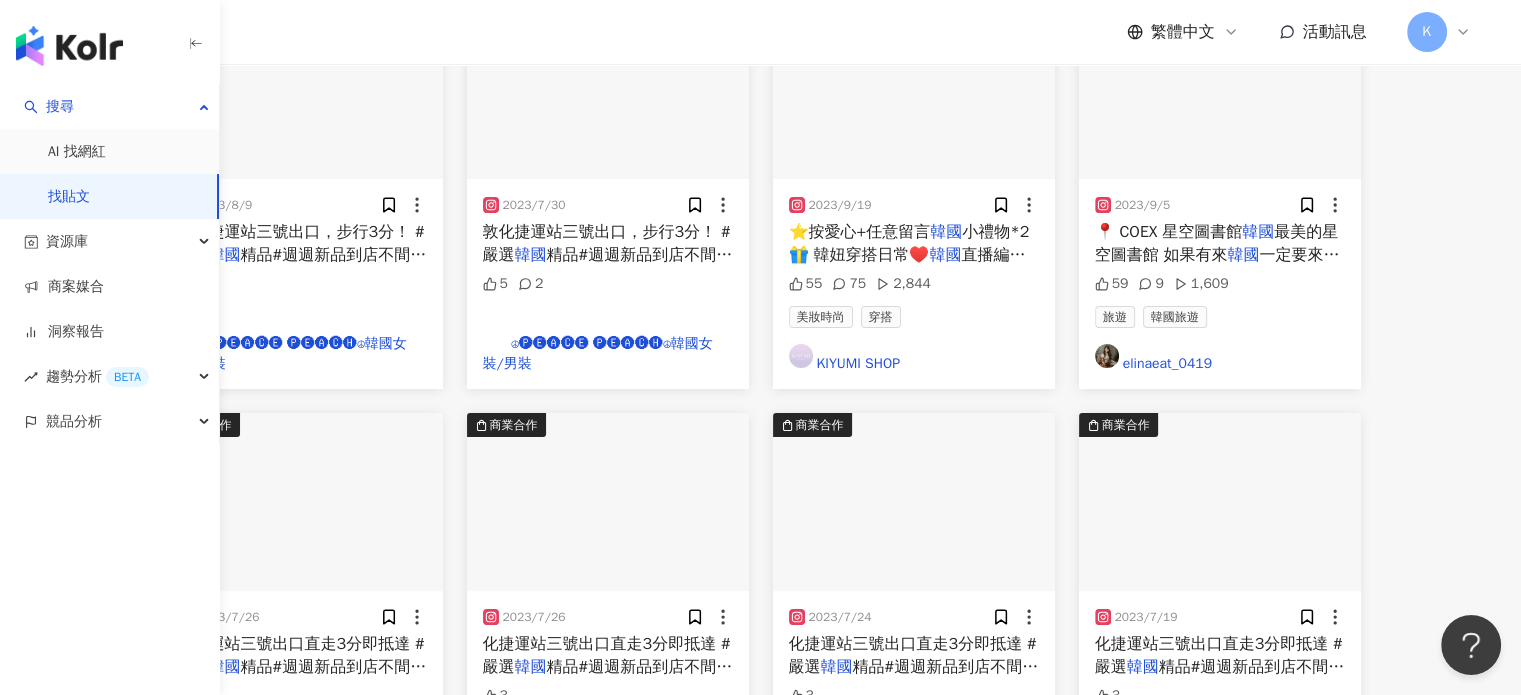 scroll, scrollTop: 2384, scrollLeft: 0, axis: vertical 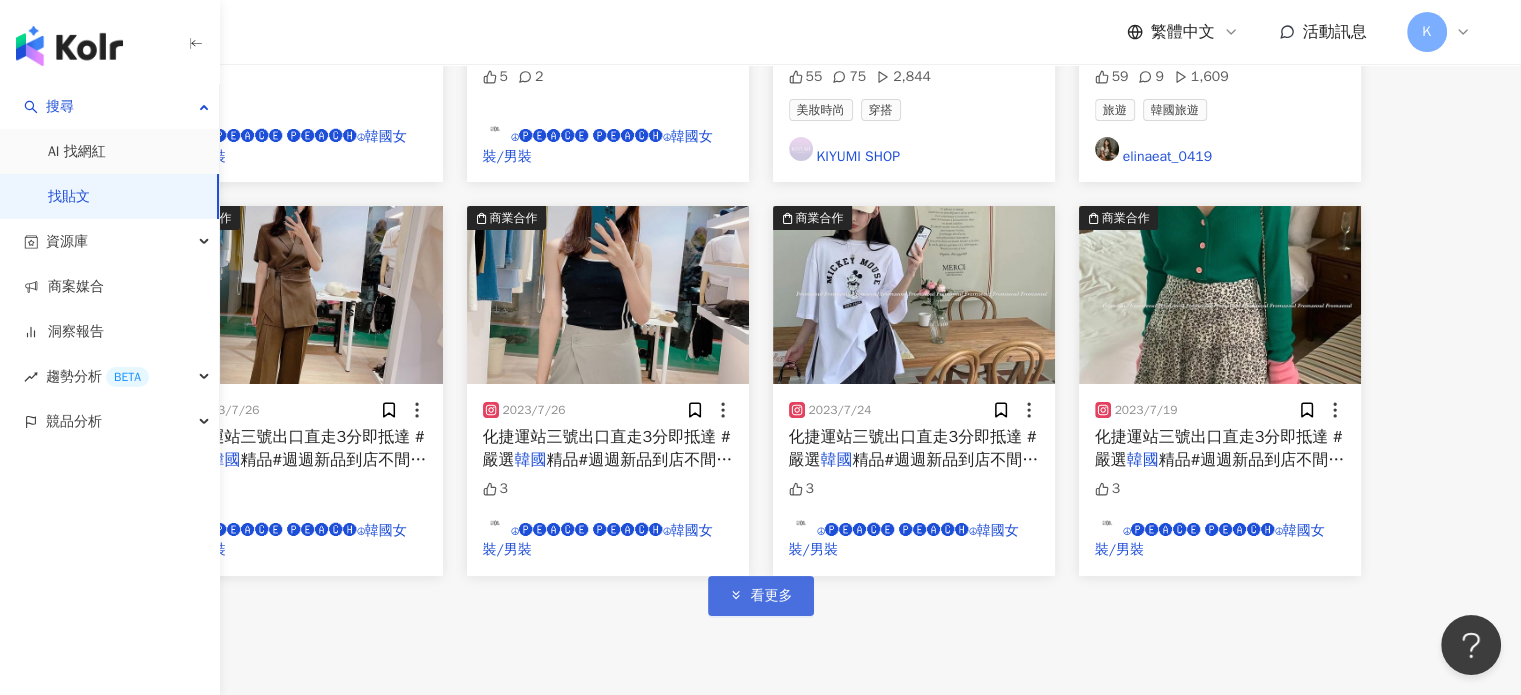 click on "看更多" at bounding box center [772, 596] 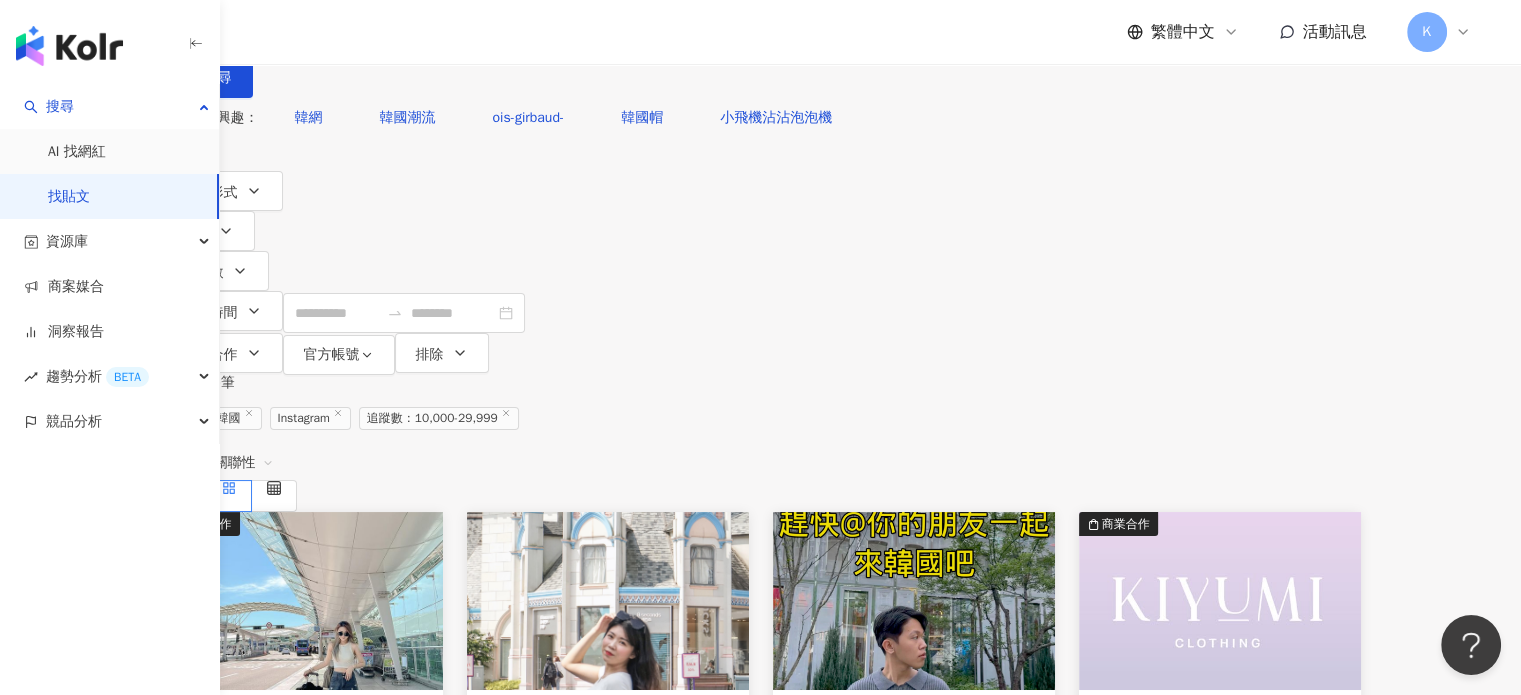 scroll, scrollTop: 0, scrollLeft: 0, axis: both 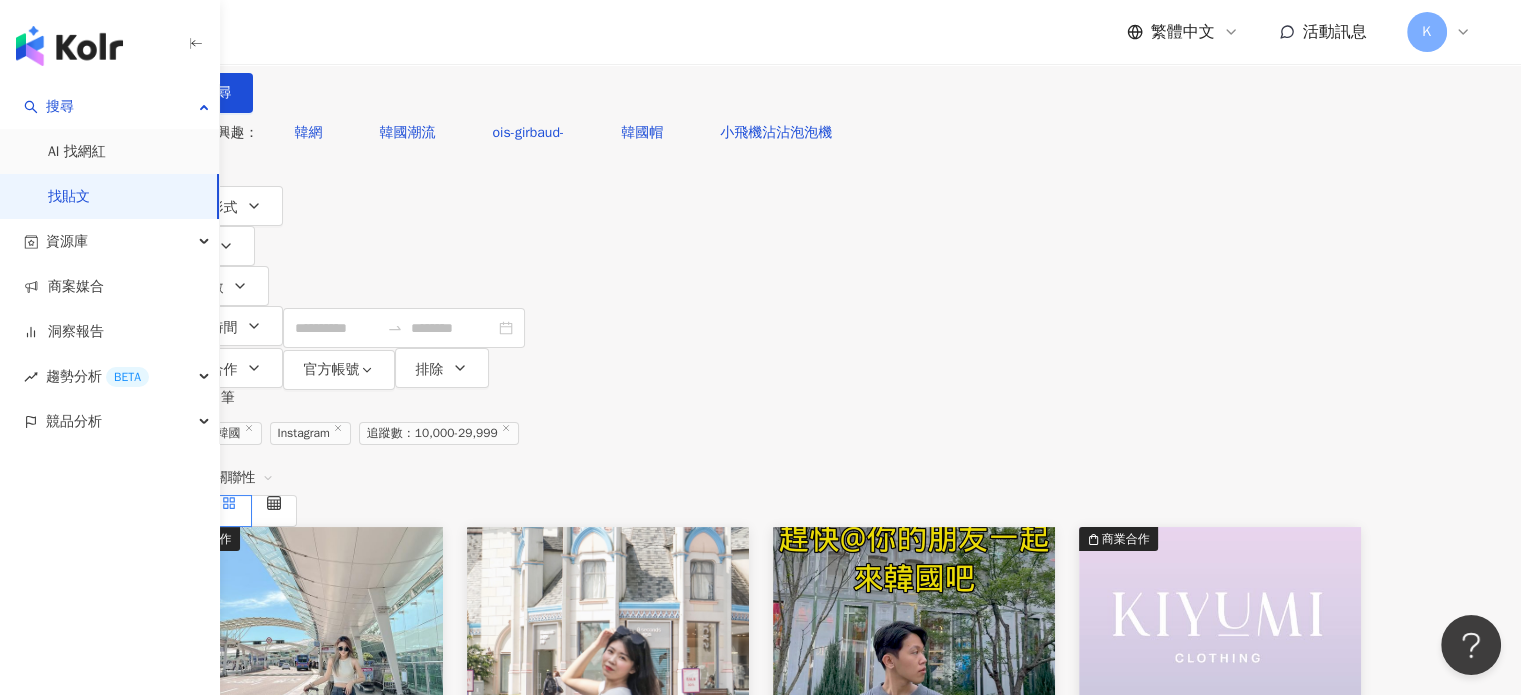 click on "**" at bounding box center [385, 21] 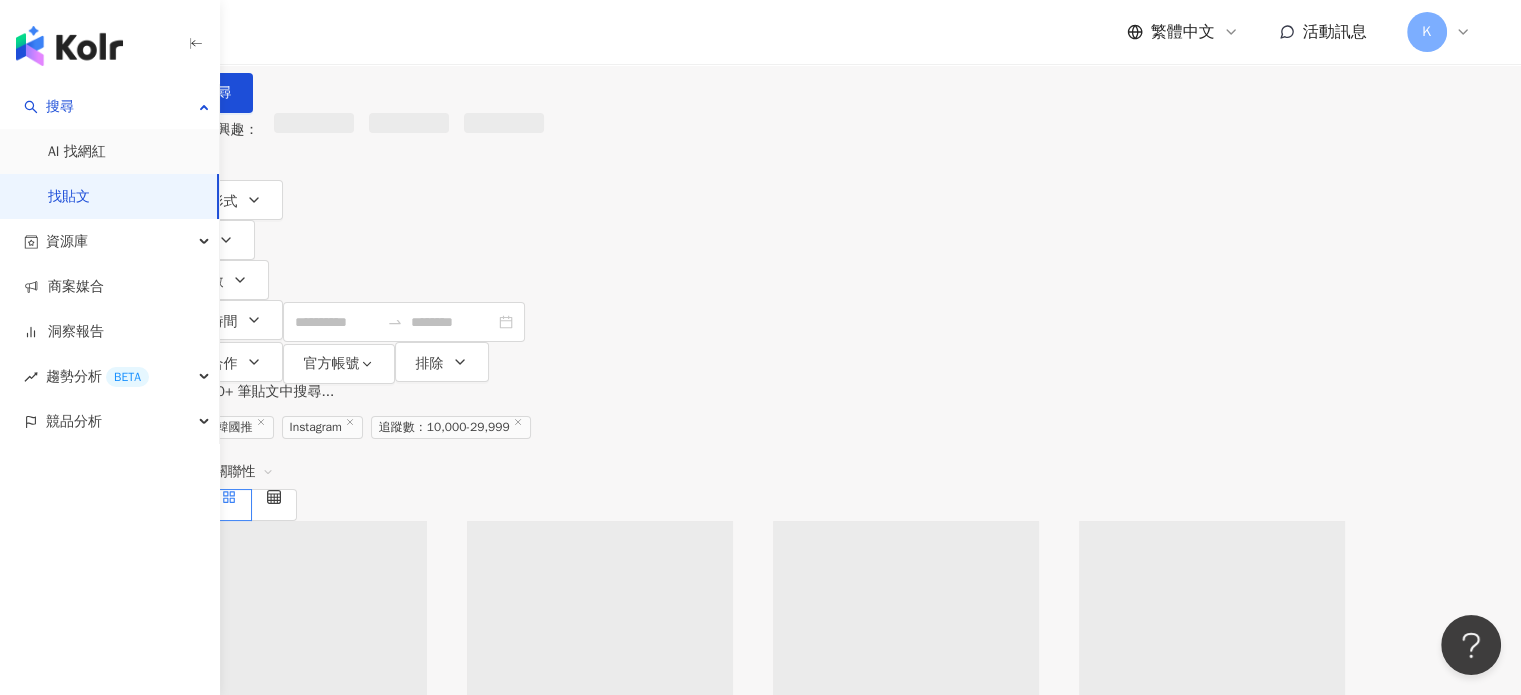 type on "****" 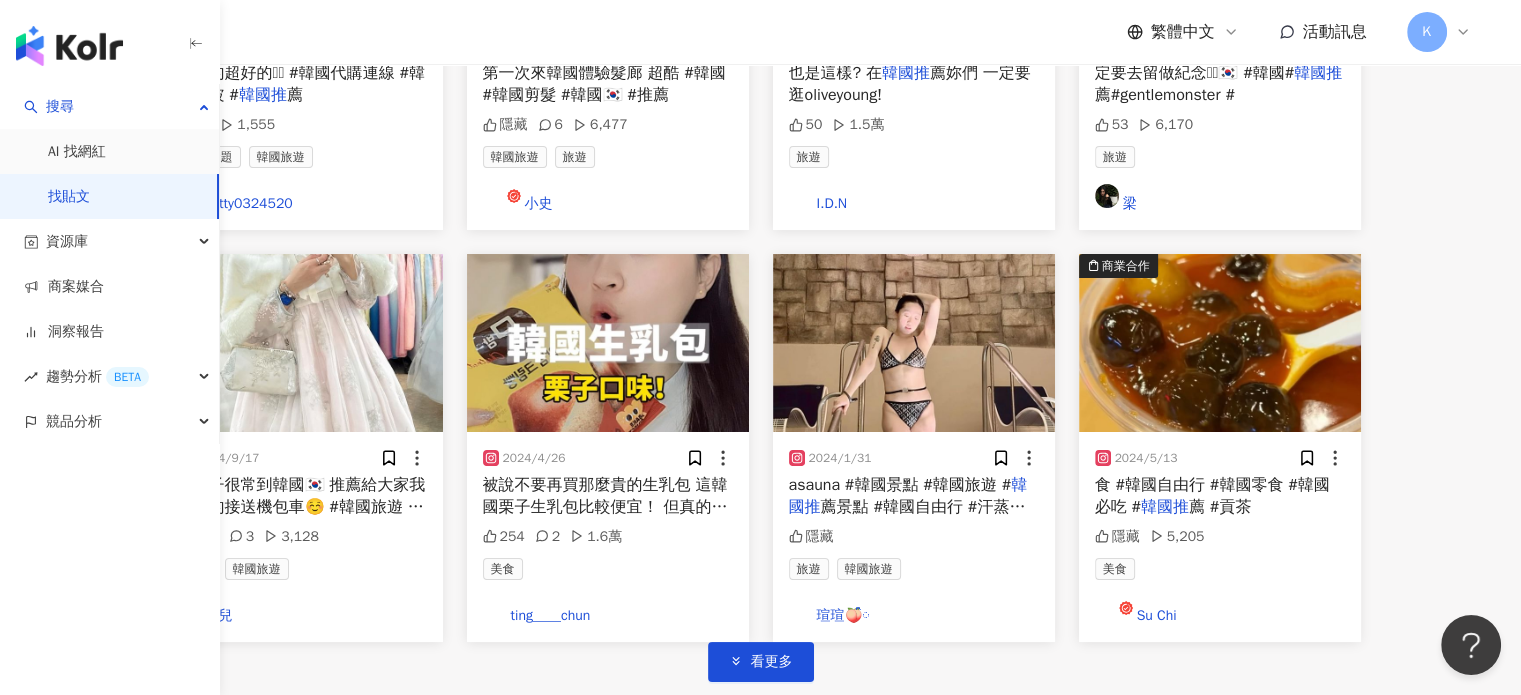scroll, scrollTop: 1100, scrollLeft: 0, axis: vertical 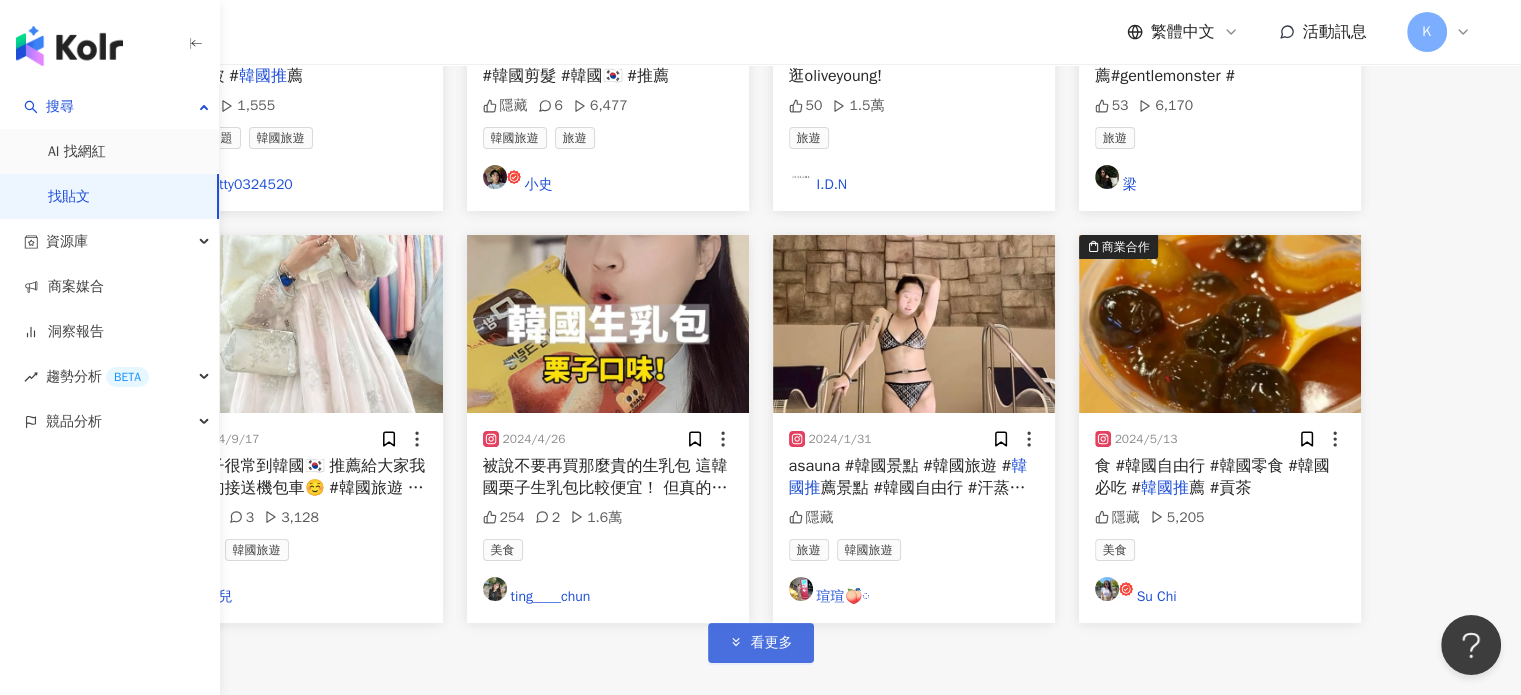 click on "看更多" at bounding box center (772, 643) 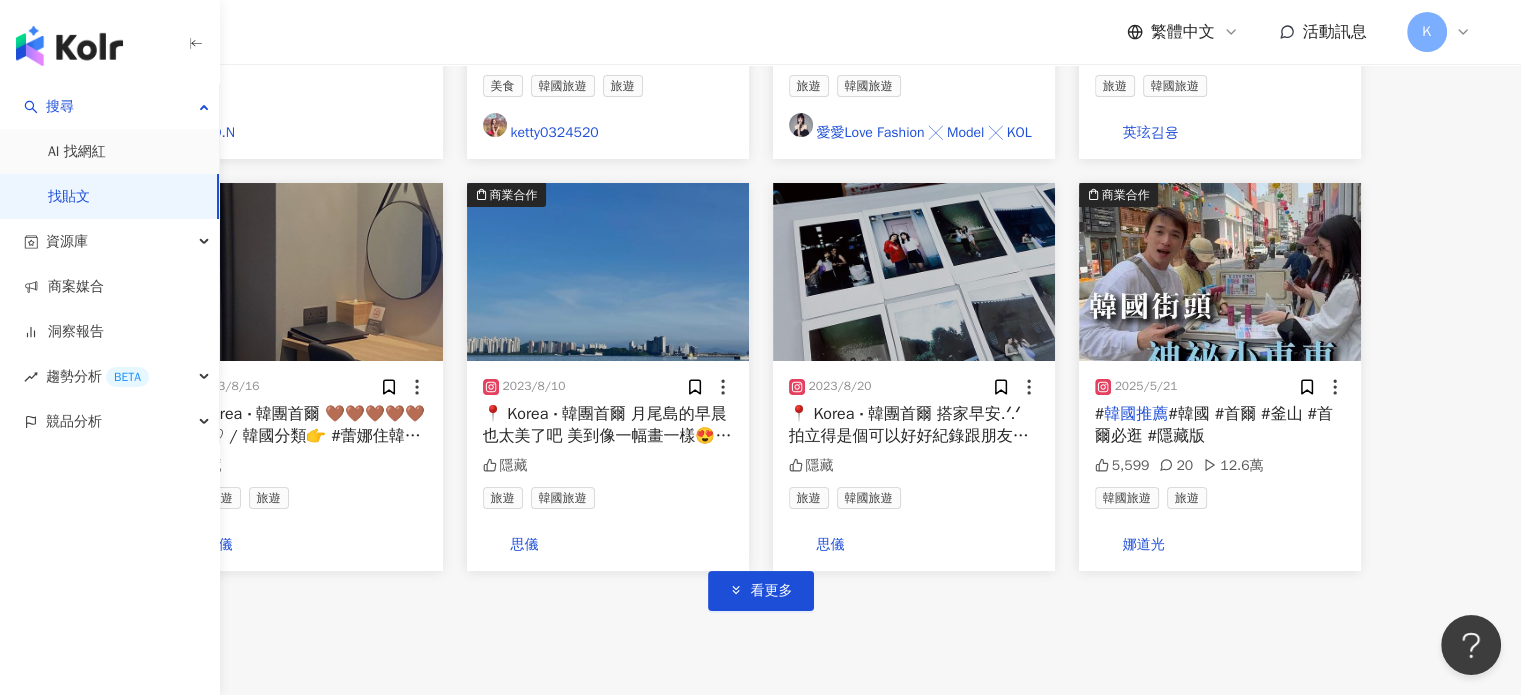 scroll, scrollTop: 2400, scrollLeft: 0, axis: vertical 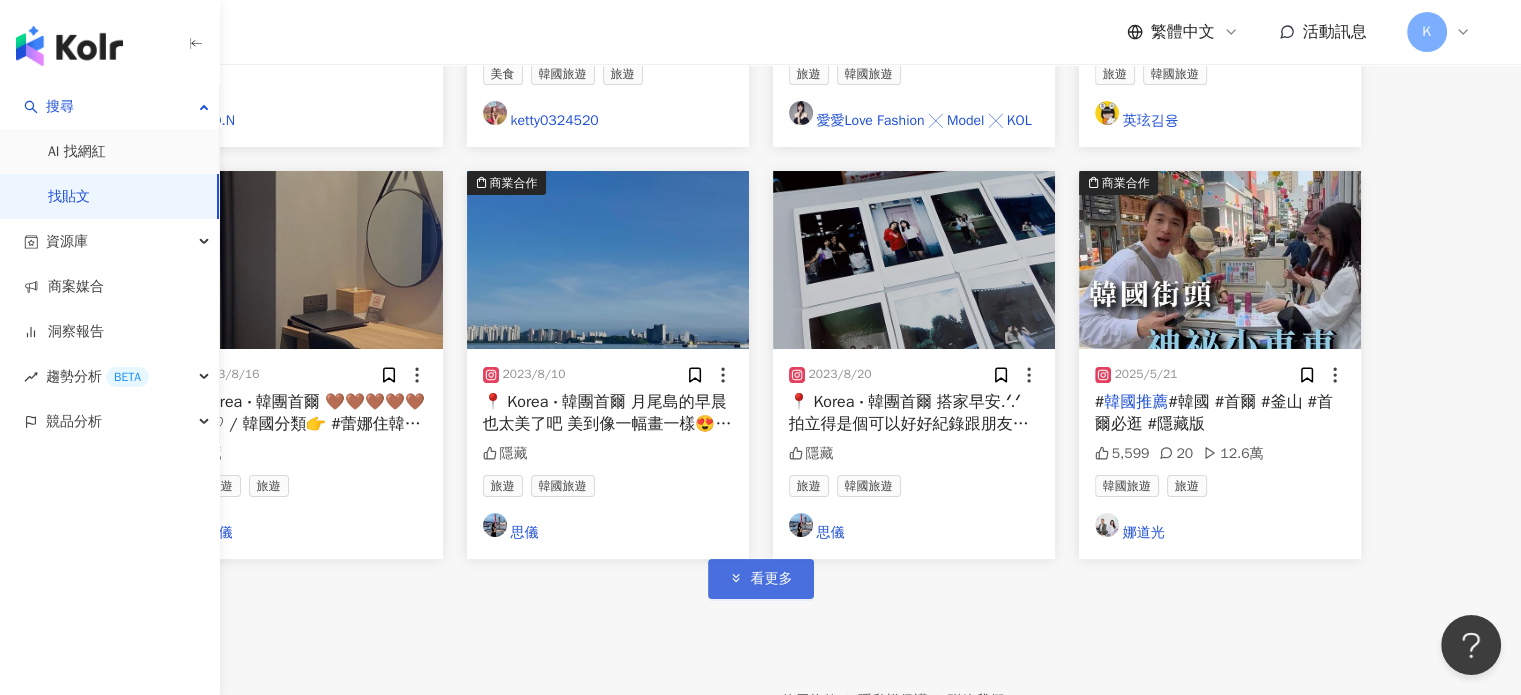 click on "看更多" at bounding box center [761, 579] 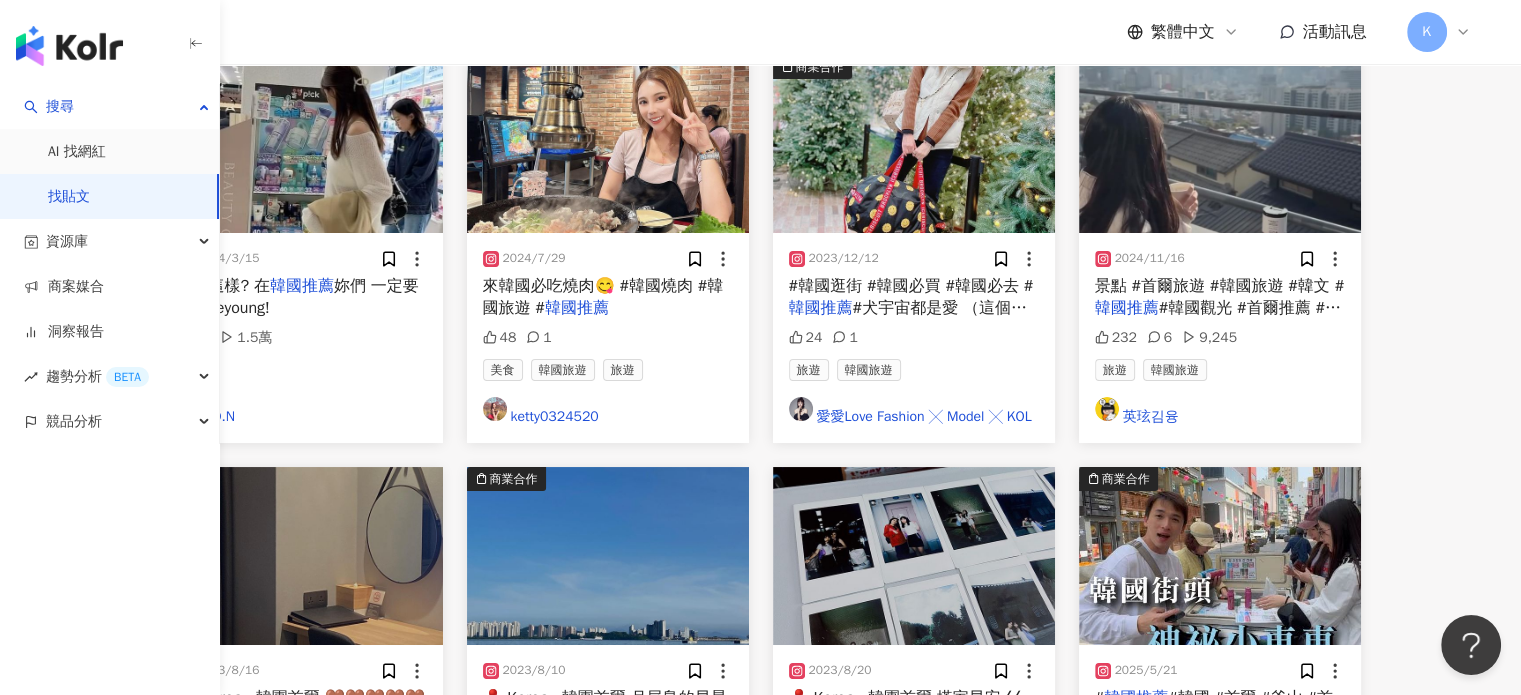 scroll, scrollTop: 2100, scrollLeft: 0, axis: vertical 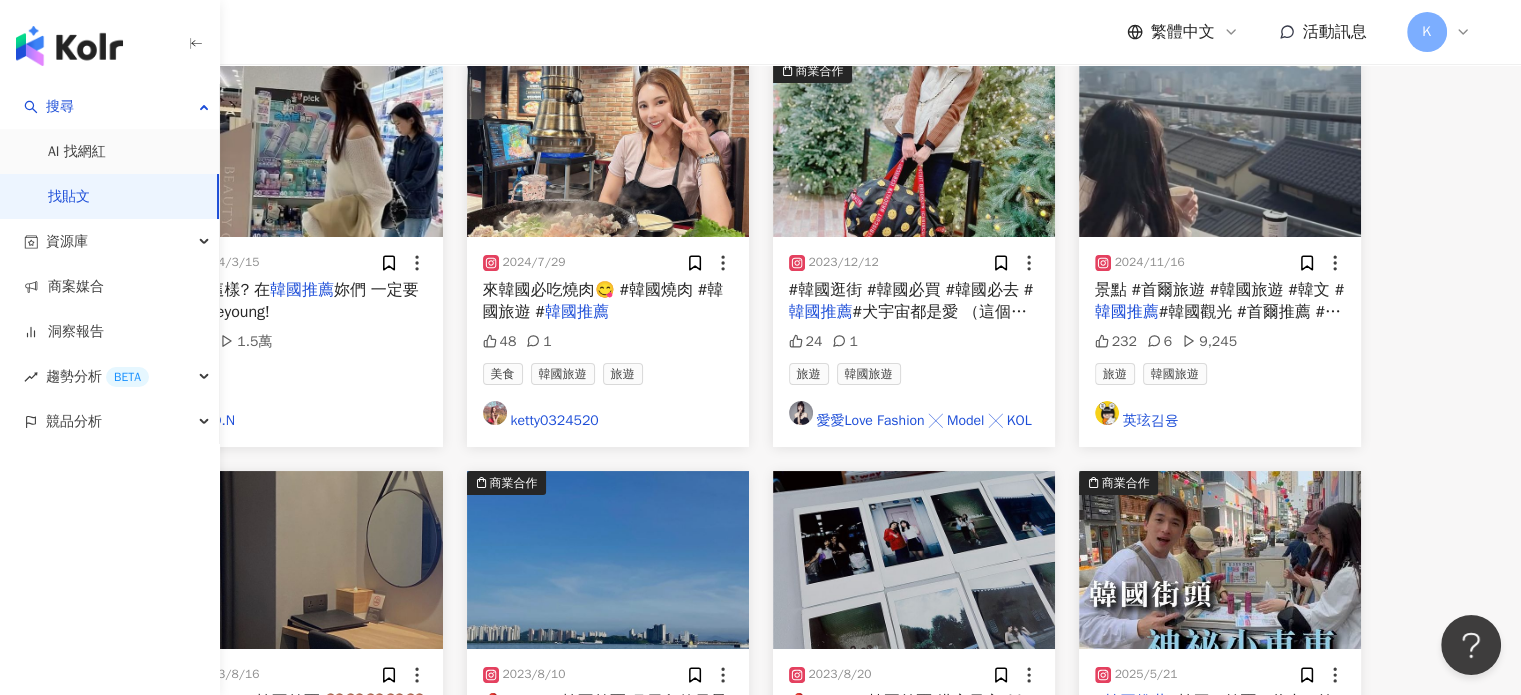 click at bounding box center [1220, 560] 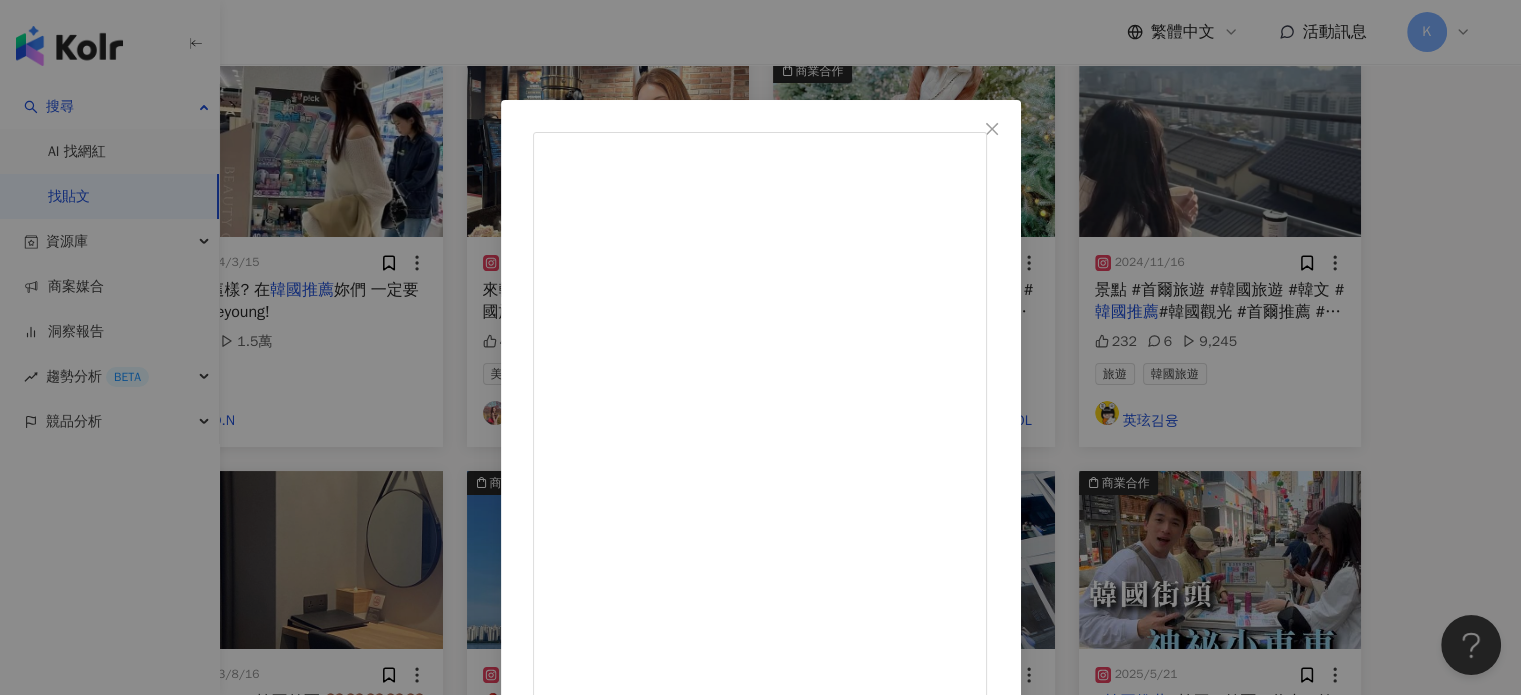 click on "娜道光 [DATE] 如果你要去韓國玩，一定不能錯過這台神秘小車車
裡面有各式各樣的養生飲品還有
藥局Olive young都沒有的特色飲料
所以看到一定要買🫶🏻
#韓國推薦 #韓國 #首爾 #釜山 #首爾必逛 #隱藏版 5,599 20 12.6萬 查看原始貼文" at bounding box center (760, 347) 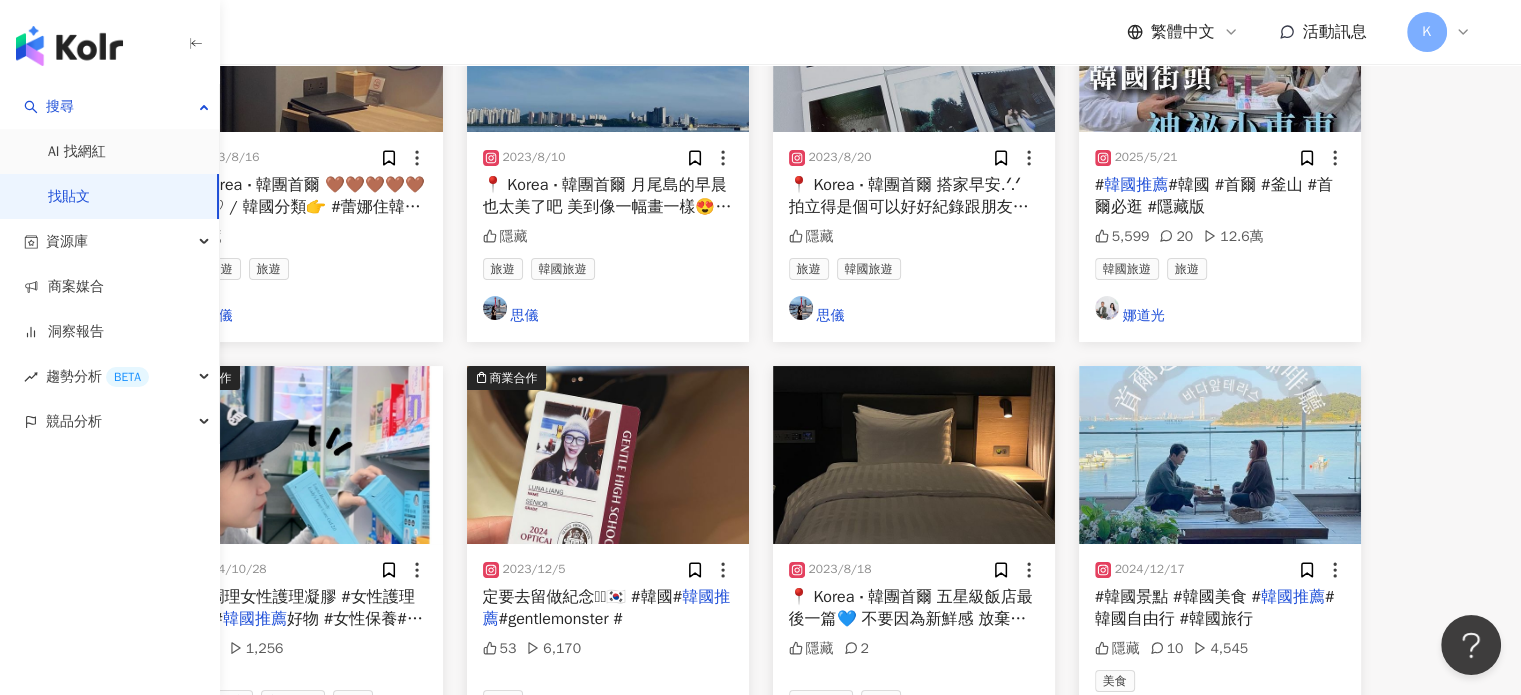 scroll, scrollTop: 3000, scrollLeft: 0, axis: vertical 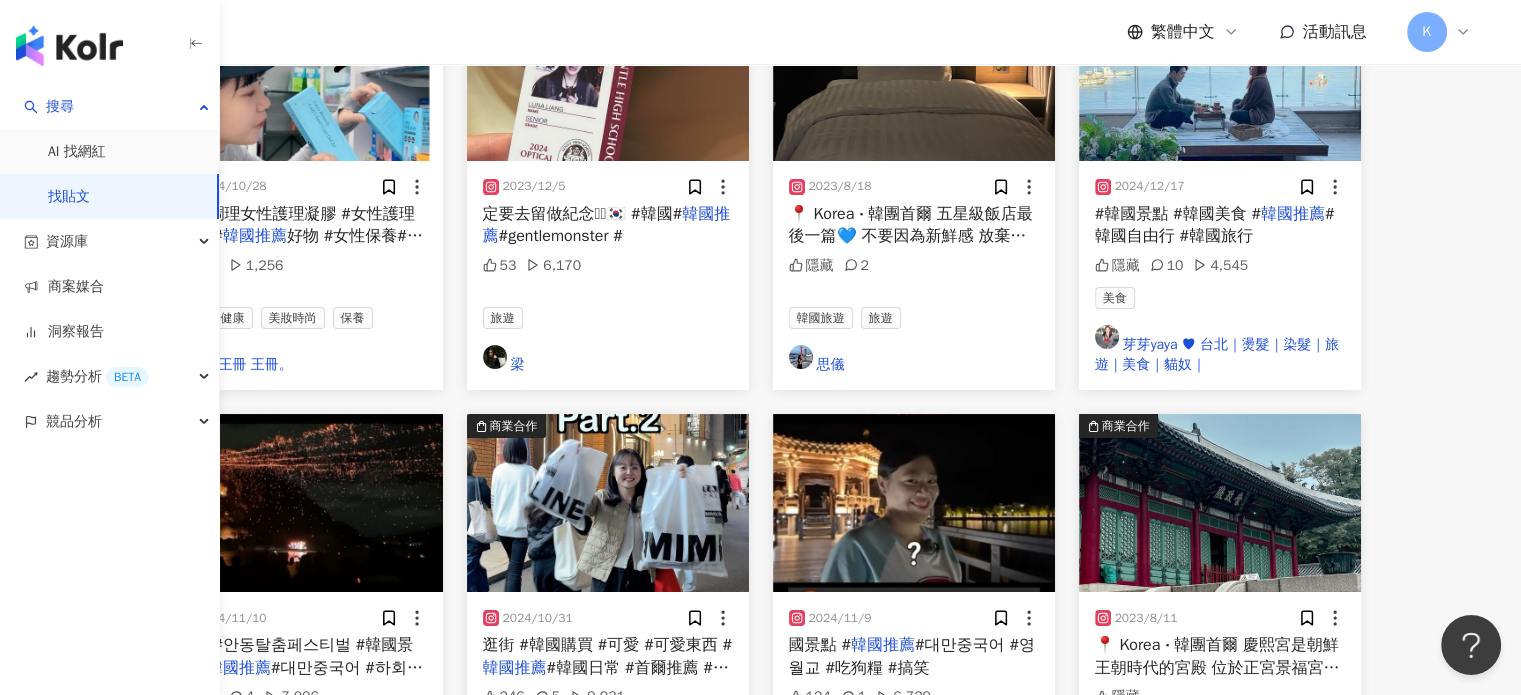 click at bounding box center [914, 503] 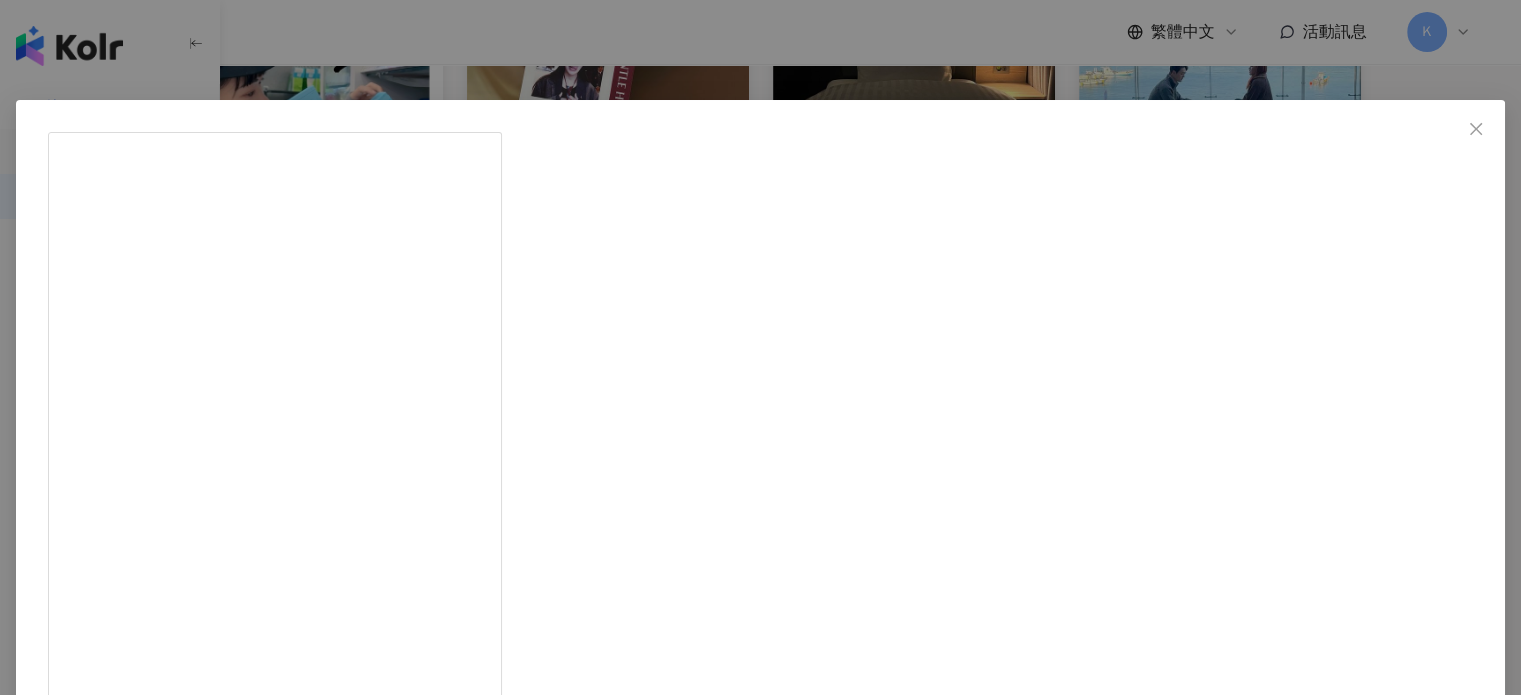 click on "英玹김융 2024/11/9 第一次知道狗糧的別的意思了…🤣
.
.
.
#韓國 #台灣 #韓國安東 #安東市 #韓國人 #韓國觀光 #韓國觀光地 #韓文 #韓台 #台韓 #台灣隊 #表演 #韓國傳統 #andong #korea #한국 #한국관광 #안동시 #안동 #안동탈춤 #안동탈춤페스티벌 #韓國景點 #韓國推薦 #대만중국어 #영월교 #吃狗糧 #搞笑 124 1 6,729 查看原始貼文" at bounding box center [760, 347] 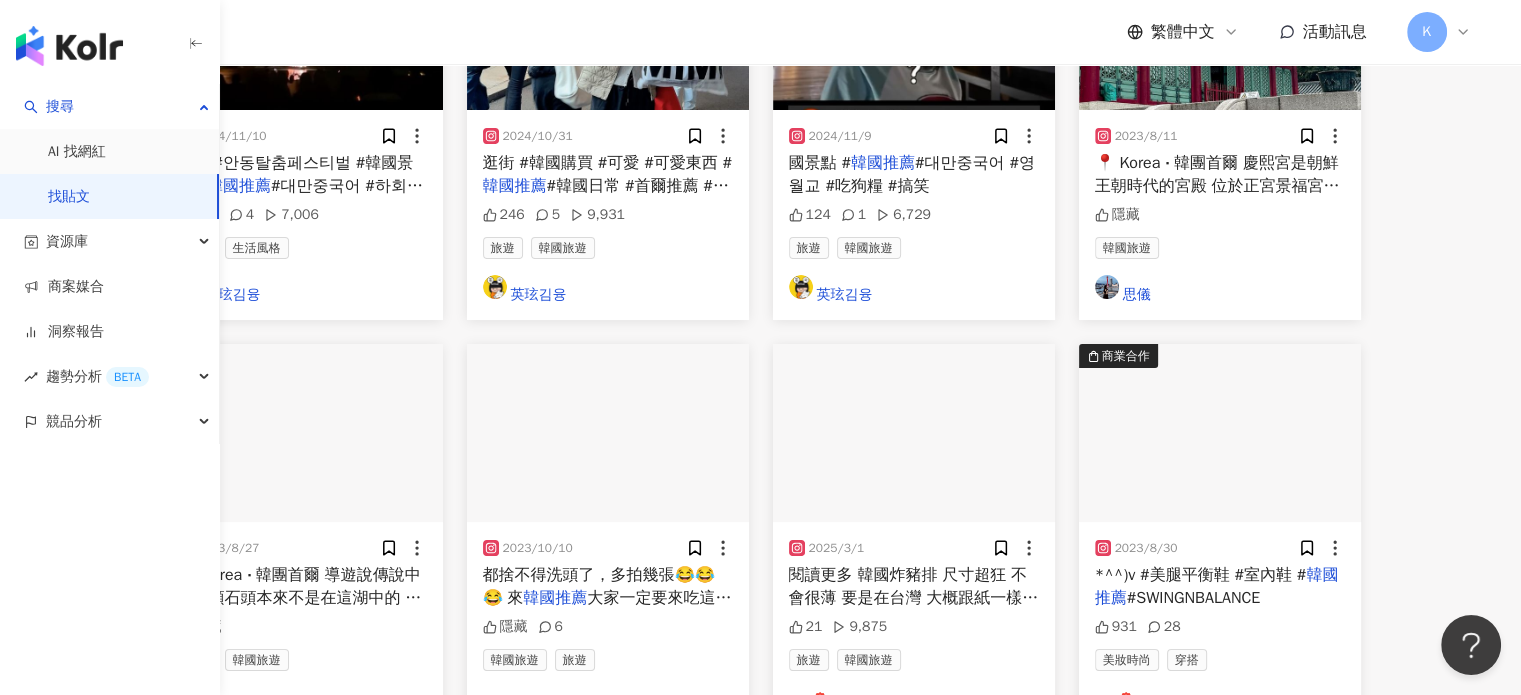 scroll, scrollTop: 3600, scrollLeft: 0, axis: vertical 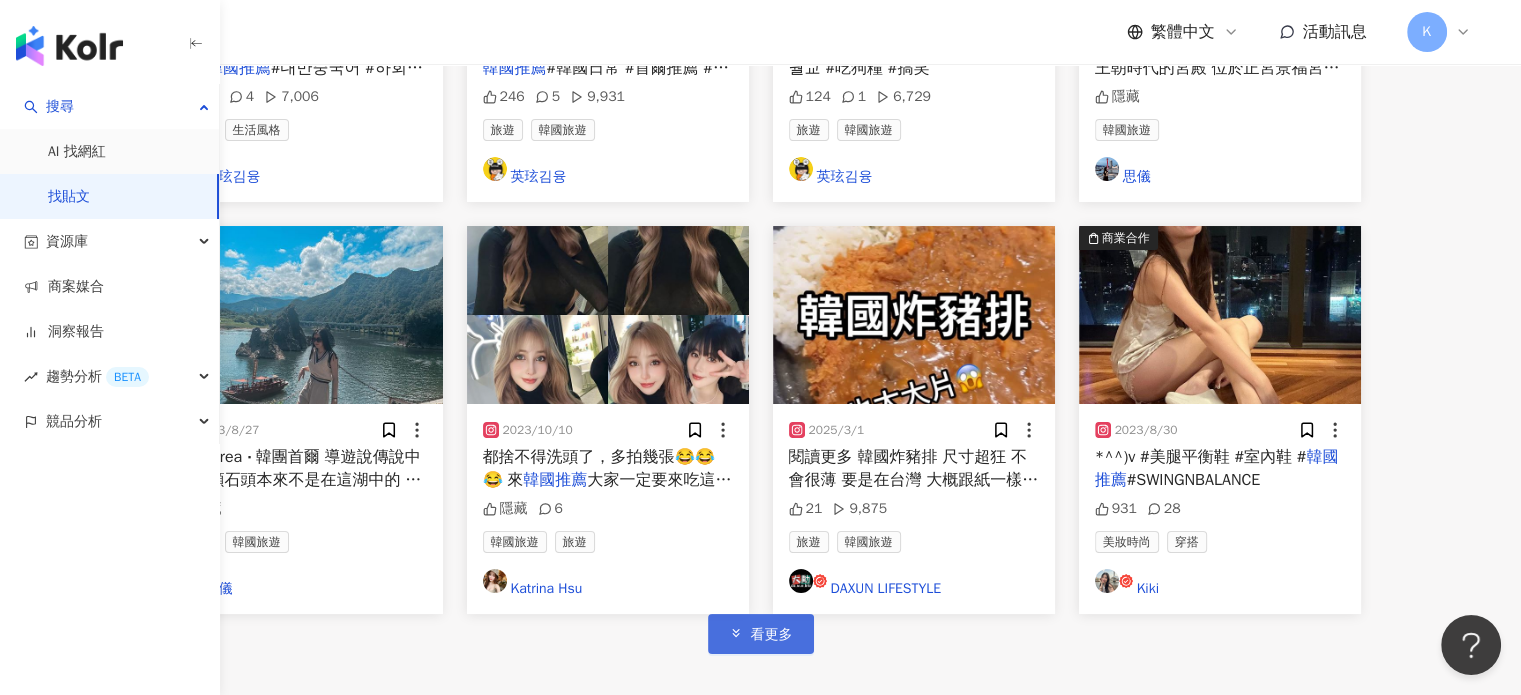 click on "看更多" at bounding box center (761, 634) 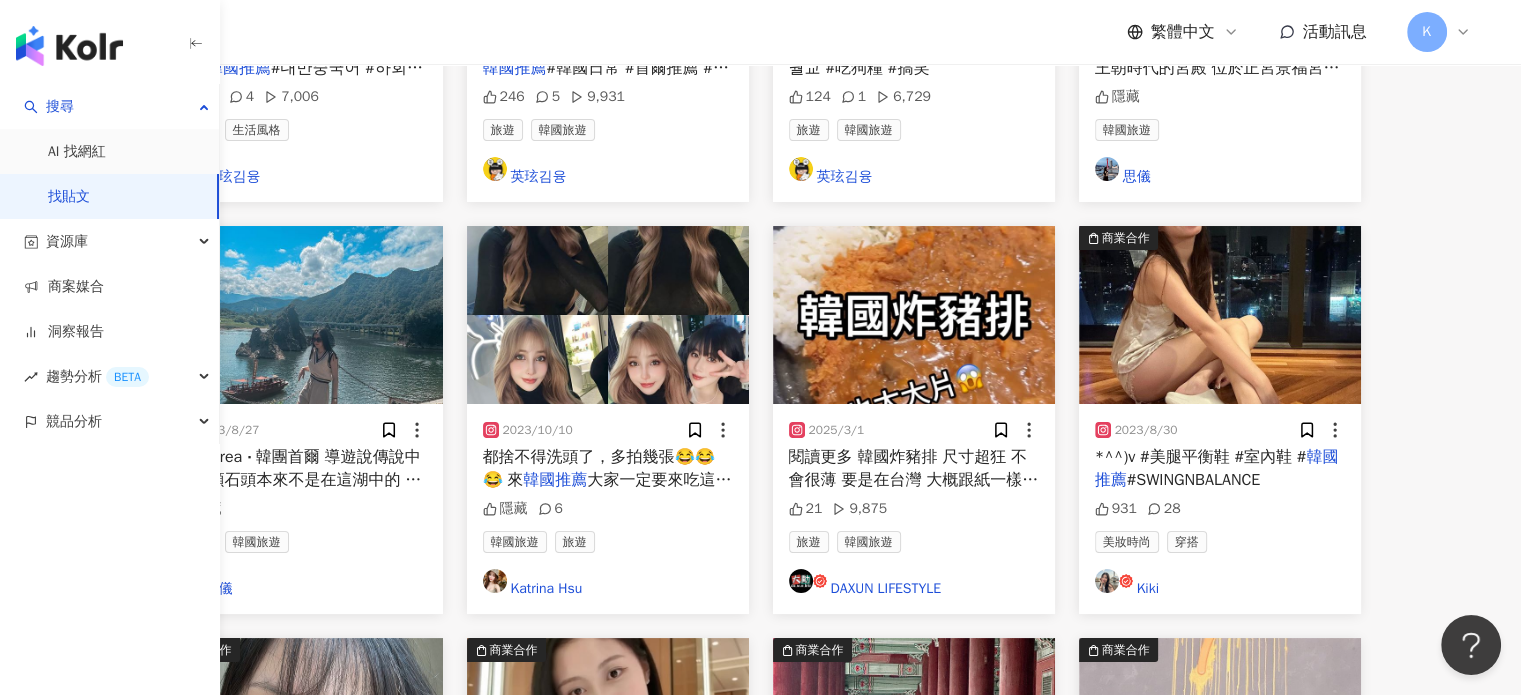 scroll, scrollTop: 3900, scrollLeft: 0, axis: vertical 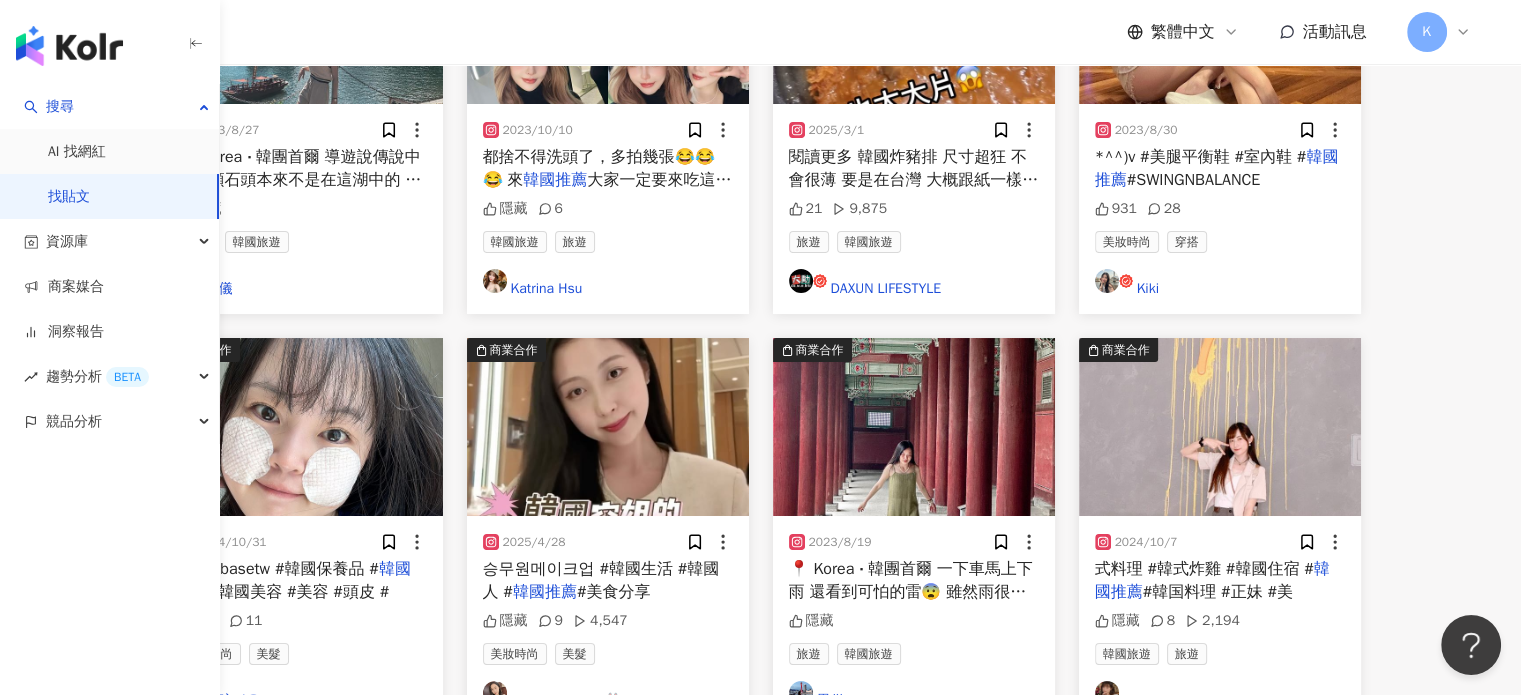 click at bounding box center (608, 427) 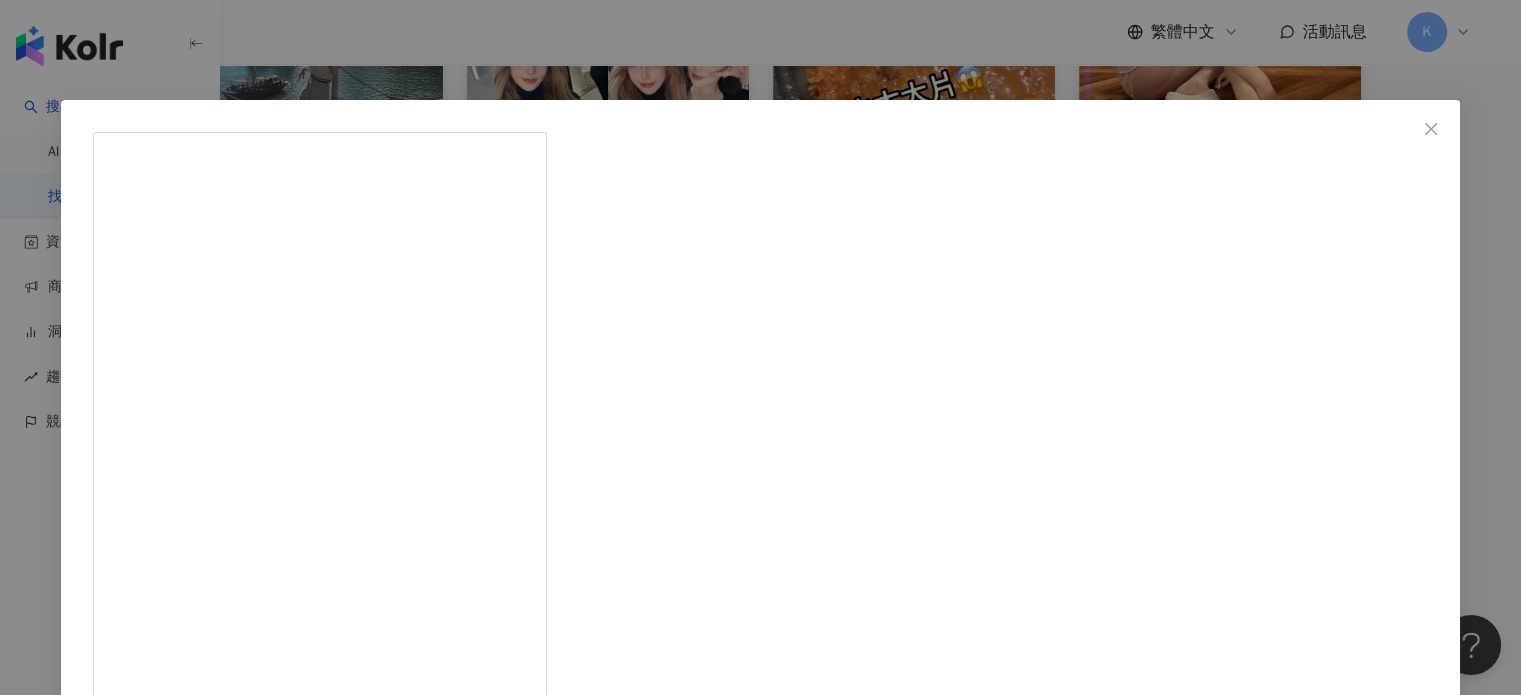 click on "지수 jisu🐰 2025/4/28 韓國空姐的頭髮保養秘訣！🇰🇷
最近找到了好用的洗髮精
因為我每天在飛機上頭髮變得乾燥多了 😂
@arc_taiwan
womo的
1.水柚洗髮精
2.水柚護髮素
3.柔馭輕質油
#womo #弧形電商 #韓國洗護 #受損髮專家 #毛躁髮必備 #全髮質試用 #水柚洗髮精 #水柚護髮素 #柔馭輕質油 #韓國 #韓國女裝 #韓國化妝品 #空姐 #승무원 #승무원메이크업 #韓國生活 #韓國人 #韓國推薦 #美食分享 隱藏 9 4,547 查看原始貼文" at bounding box center (760, 347) 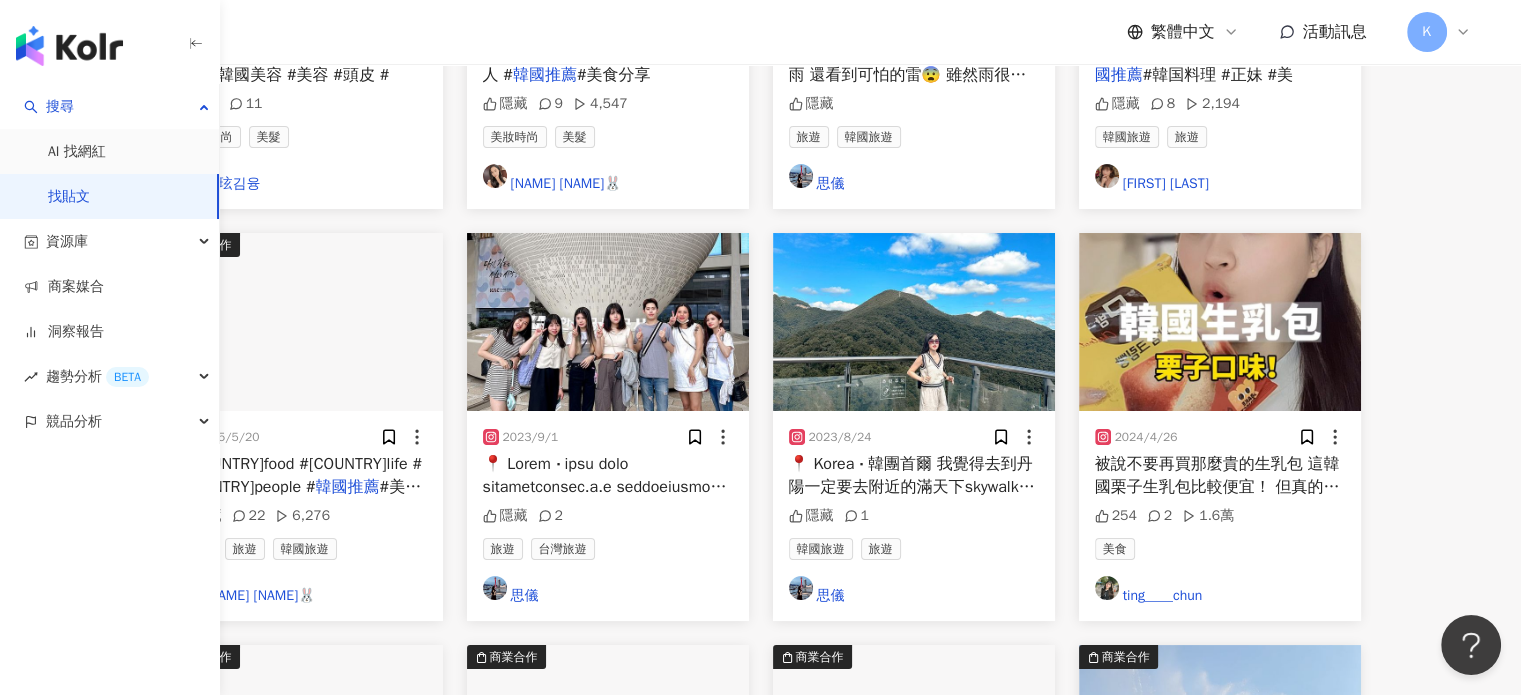 scroll, scrollTop: 4600, scrollLeft: 0, axis: vertical 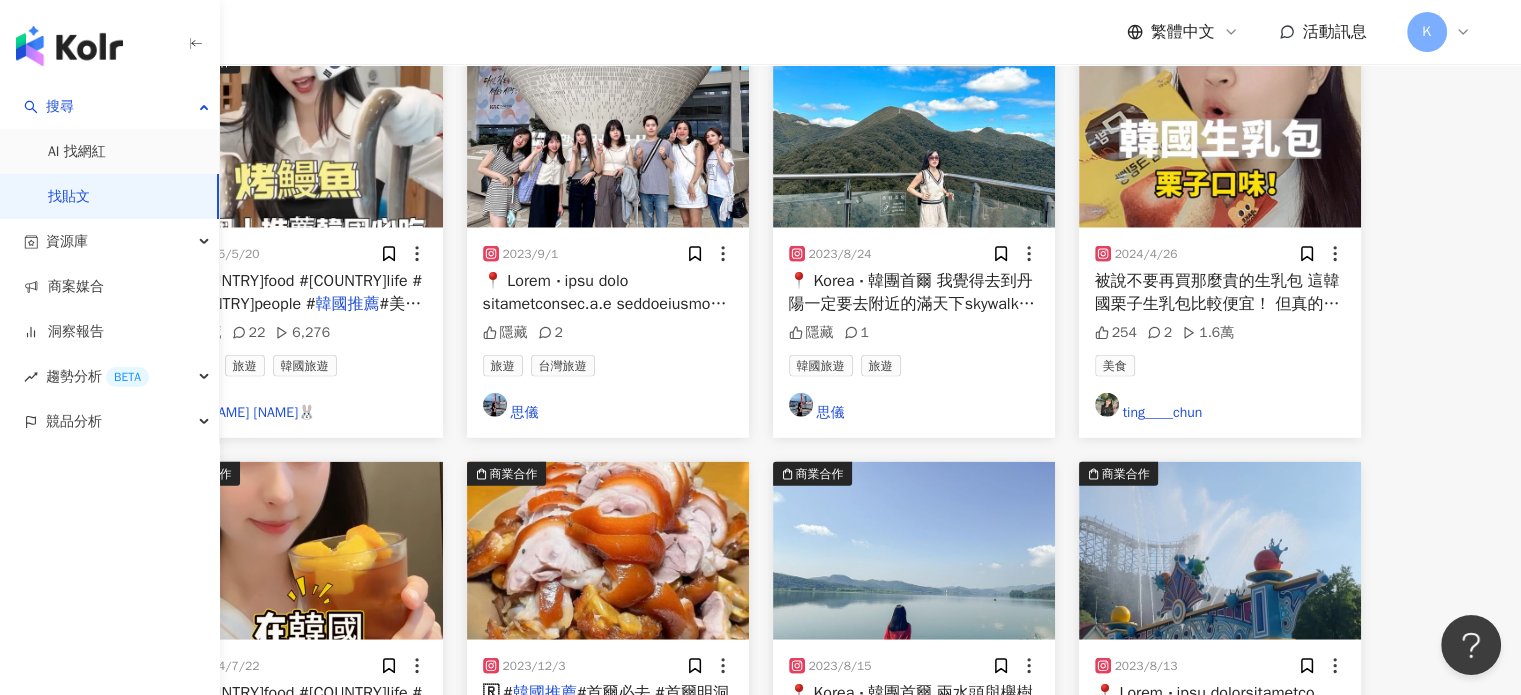 click on "看更多" at bounding box center (772, 870) 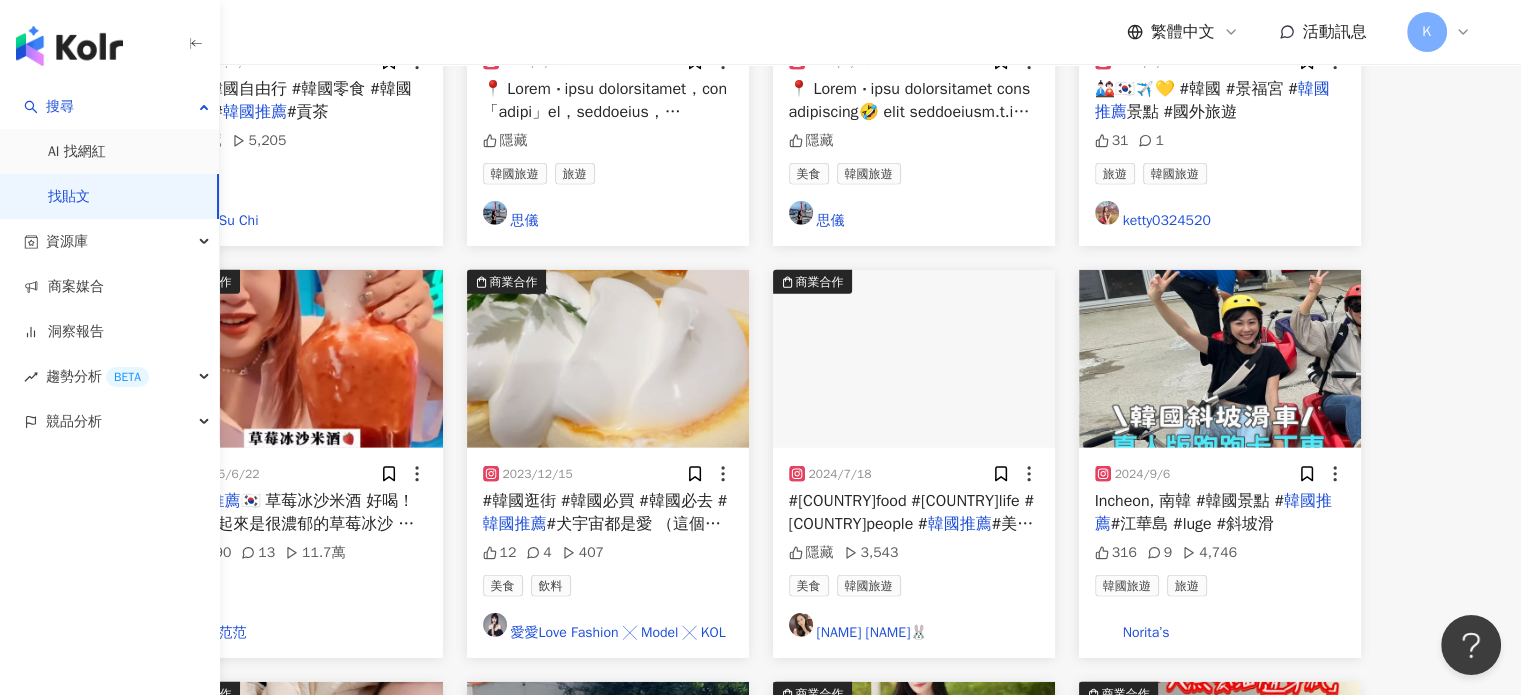 scroll, scrollTop: 5500, scrollLeft: 0, axis: vertical 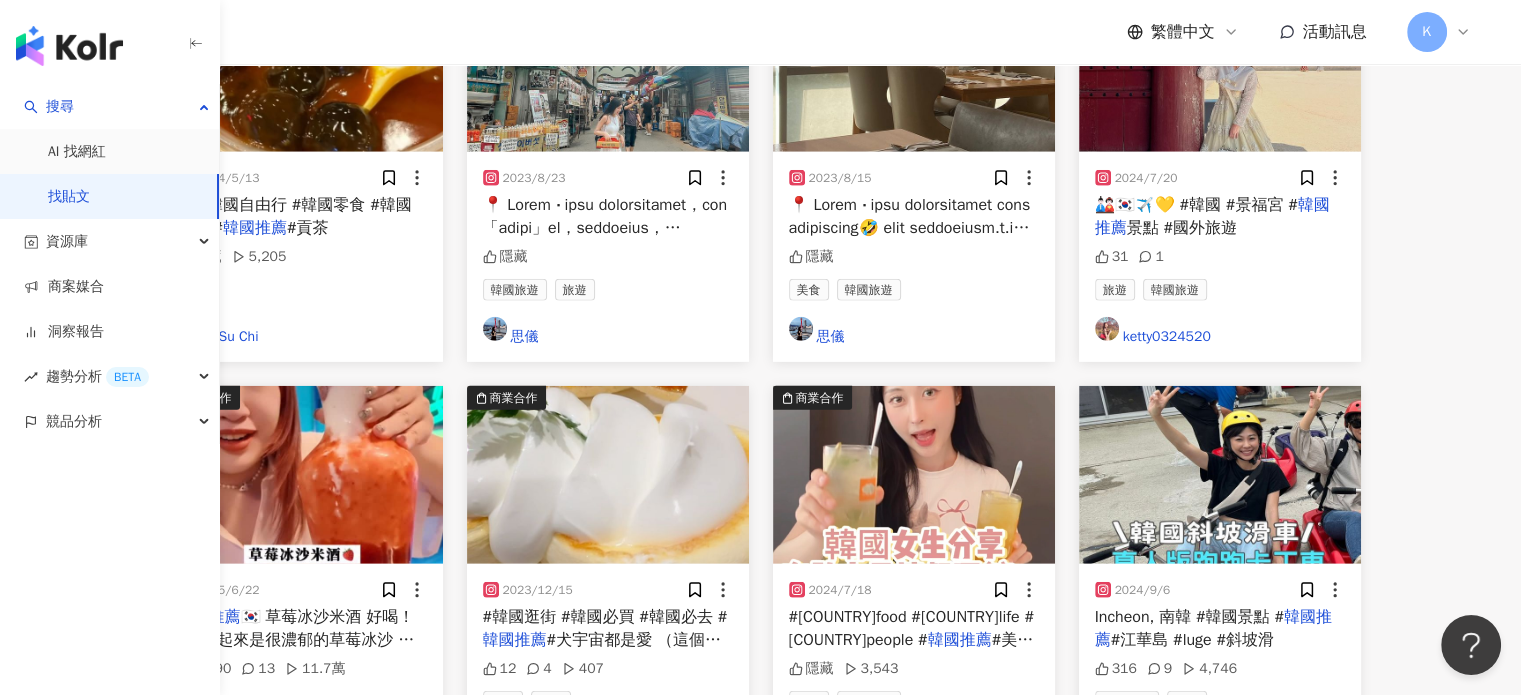 click at bounding box center (302, 475) 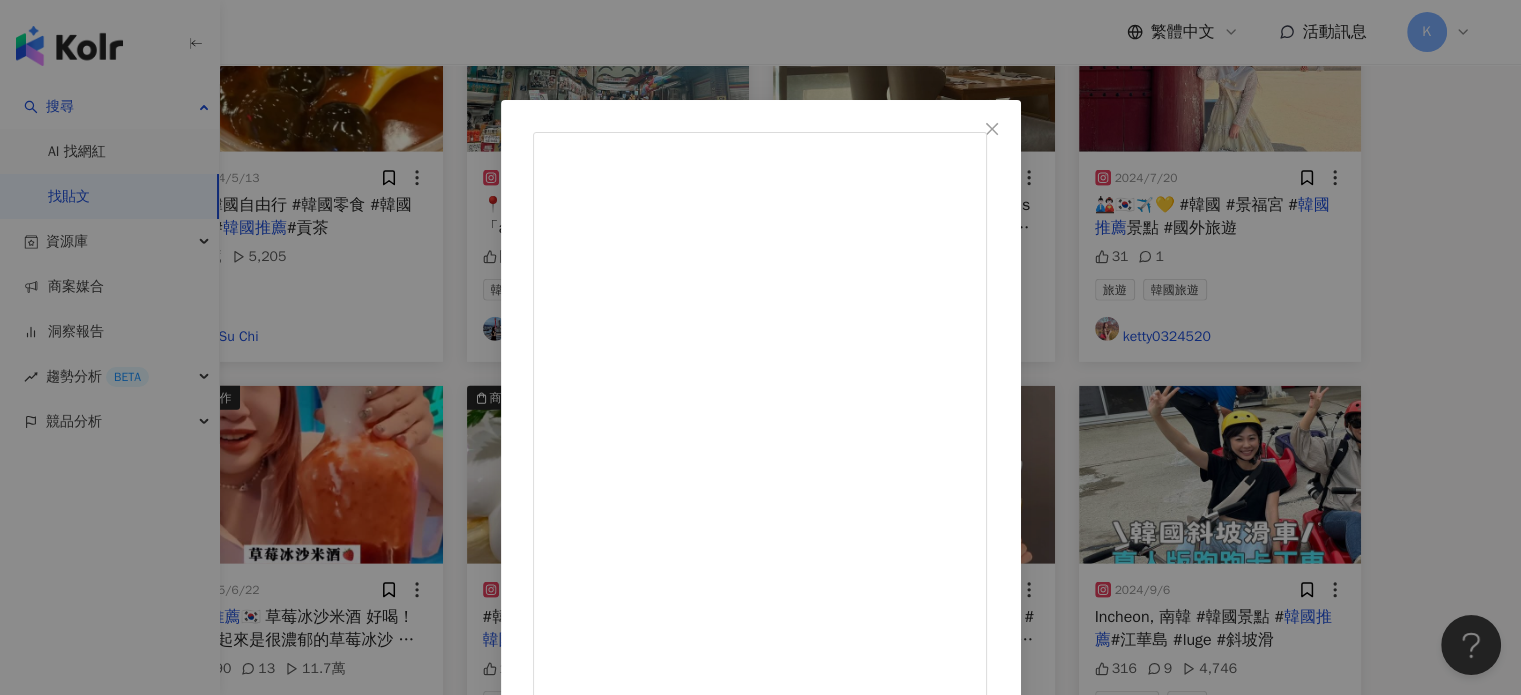 click on "[NAME] 2025/6/22 韓國推薦🇰🇷
草莓冰沙米酒 好喝！🍓
喝起來是很濃郁的草莓冰沙
再帶一點淡淡的酒感
像Emily不愛喝酒的人 完全可以接受
非常好喝！
尤其是夏天喝會很爽～
（當然你是追求很有酒感的人
就會覺得像在喝飲料啦哈哈哈）
這間叫📍79酒吧(79대포)
後來發現是連鎖的！很多間分店
在韓國很多地方都有~
大家可以在Naver Map搜尋離自己近的
裡面也有餐點可以點
表現都算不錯！最推海鮮煎餅～
炸得很酥脆👍🏻
#韓國旅遊 #釜山旅遊  #韓國范 5,290 13 11.7萬 查看原始貼文" at bounding box center (760, 347) 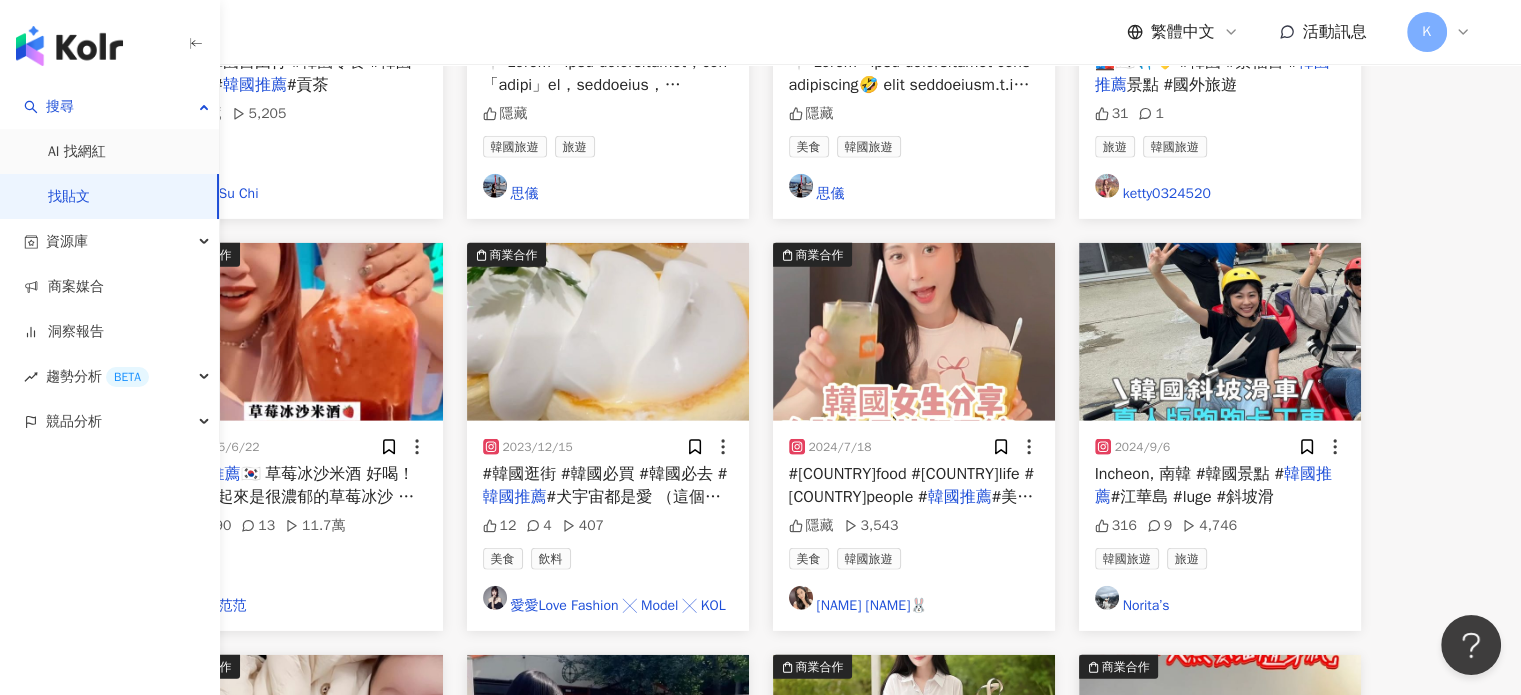 scroll, scrollTop: 5900, scrollLeft: 0, axis: vertical 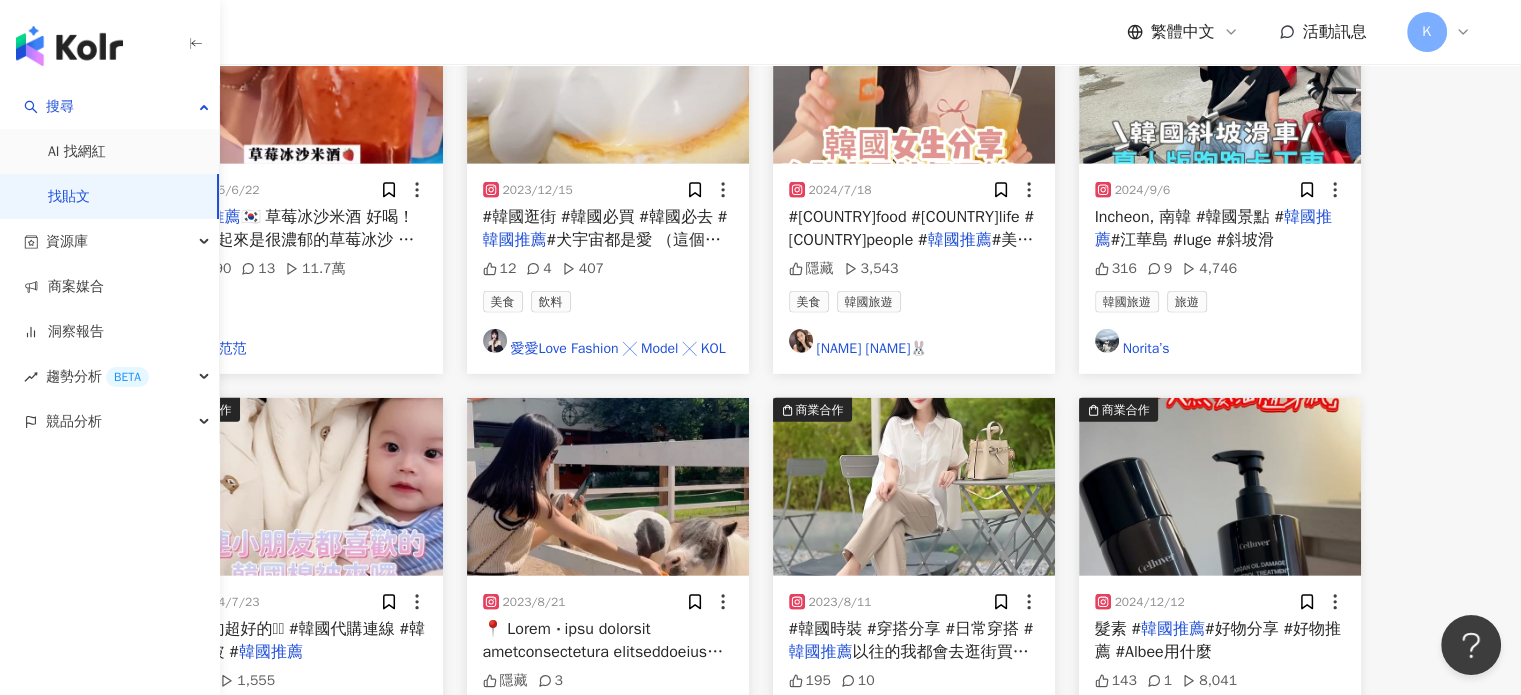 click on "看更多" at bounding box center (772, 806) 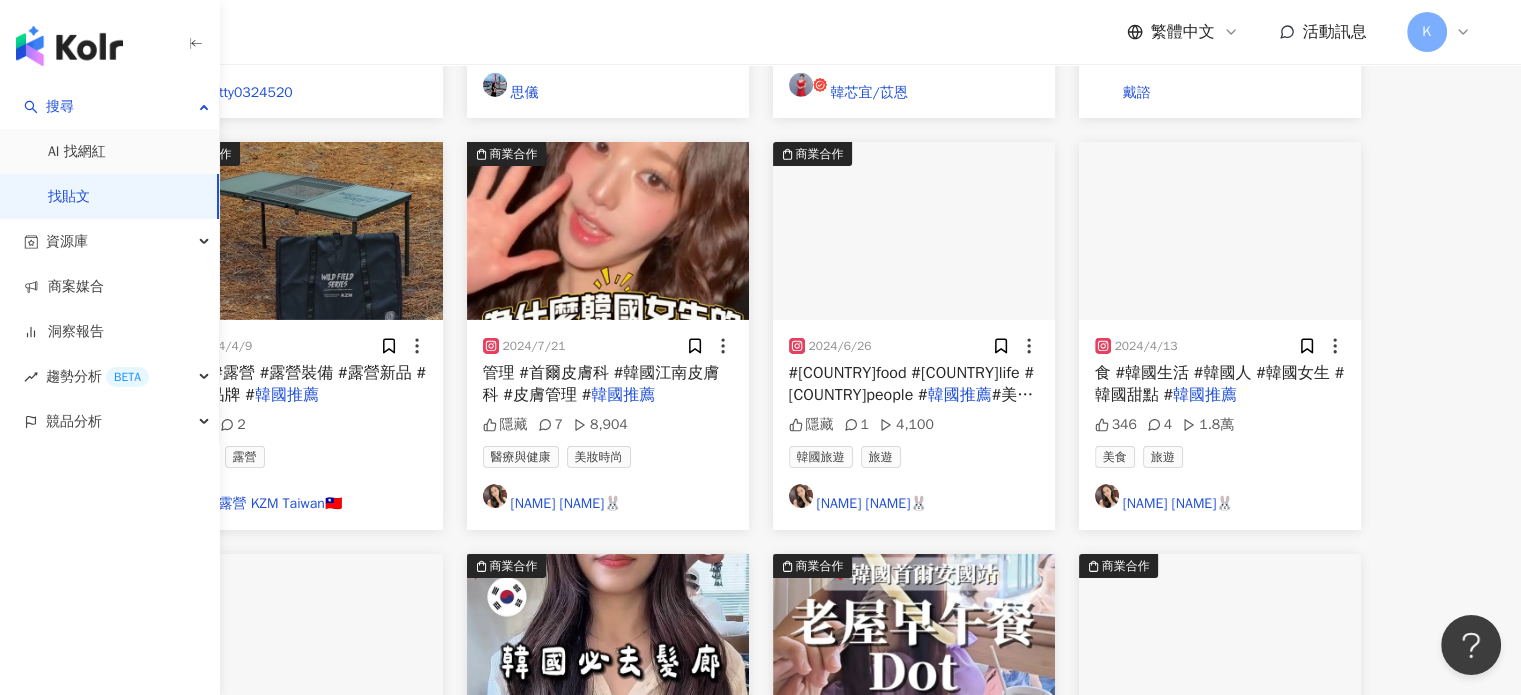 scroll, scrollTop: 6600, scrollLeft: 0, axis: vertical 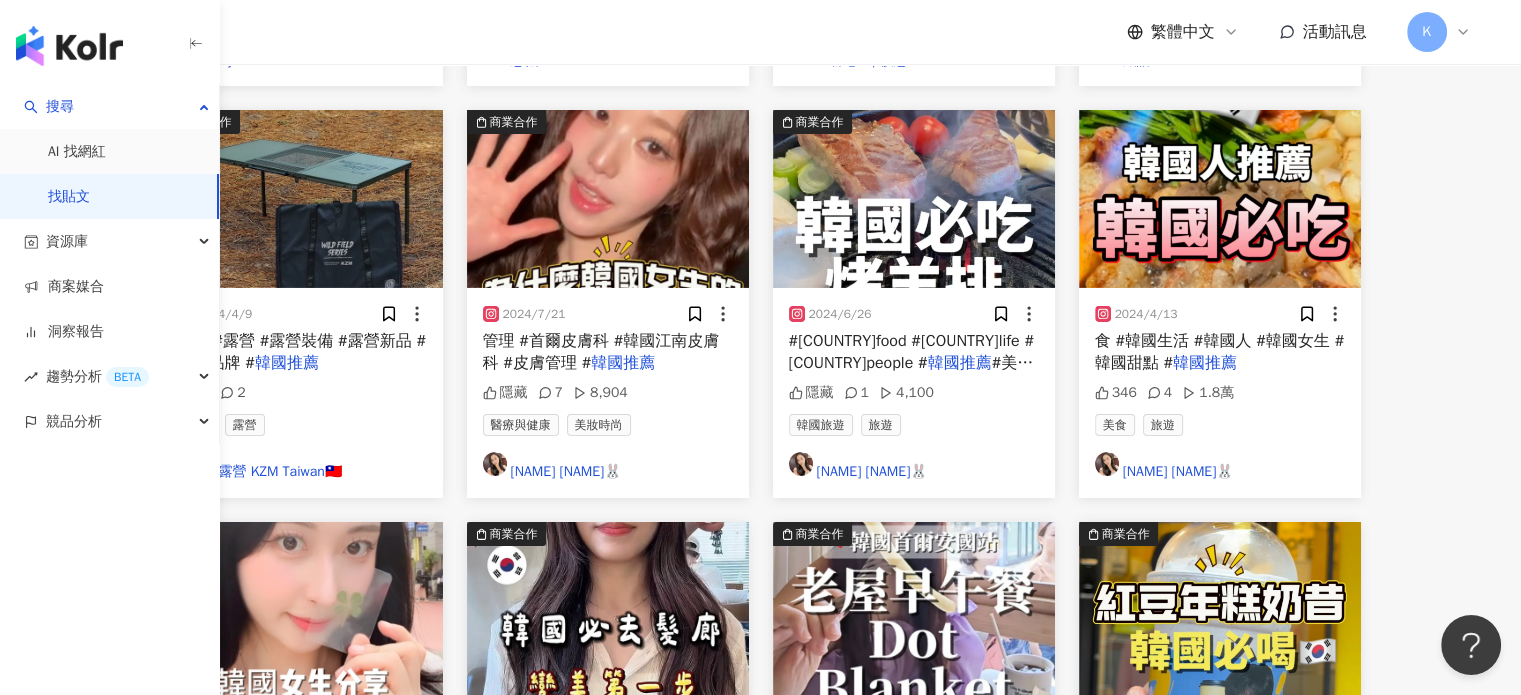click at bounding box center [302, 611] 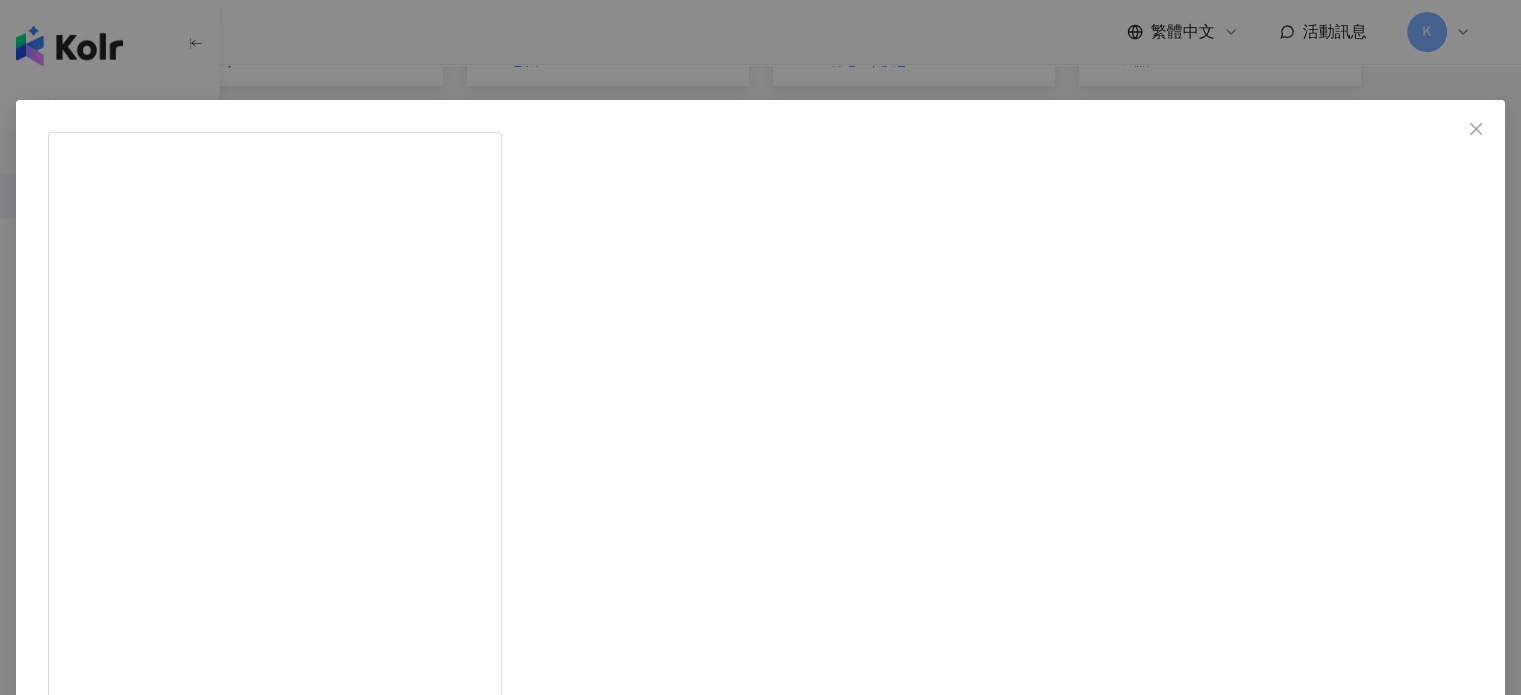 click on "지수 jisu🐰 2024/7/20 韓國人分享最近在路上一定買的
幸運草🍀
📍在聖水洞、弘大路上
幸運草🍀 1個只有50元
#서울여행 #弘大美食 #弘大必吃 #首爾必吃 #韓國必吃 #韓國 #韓國流行 #韓國旅遊 #韓國旅行 #首爾旅遊 #首爾美食 #首爾自由行 #首爾旅行 #韓國美食 #韓國生活 #韓國人 #韓國推薦 #美食分享 #韓國情報 #koreatravel #koreafood #popyummy 隱藏 14 6,777 查看原始貼文" at bounding box center [760, 347] 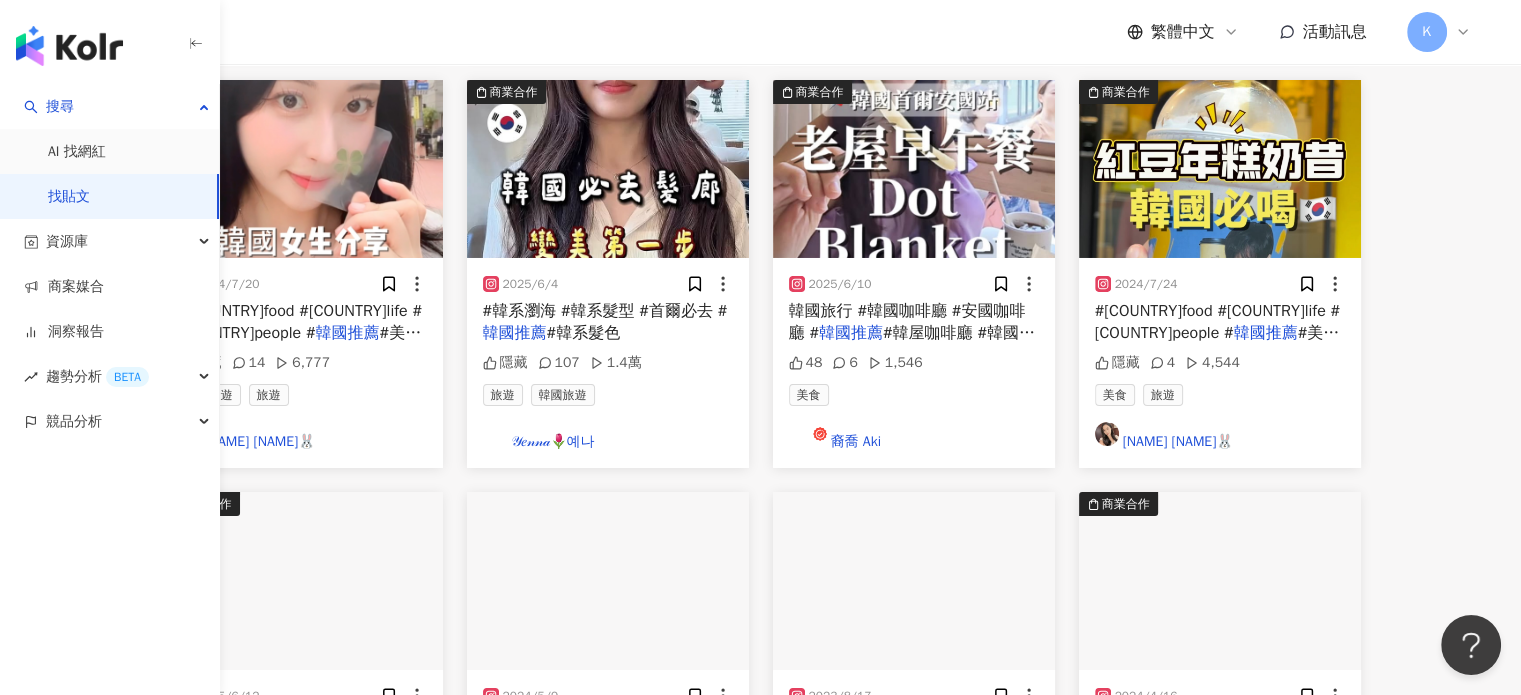 scroll, scrollTop: 7200, scrollLeft: 0, axis: vertical 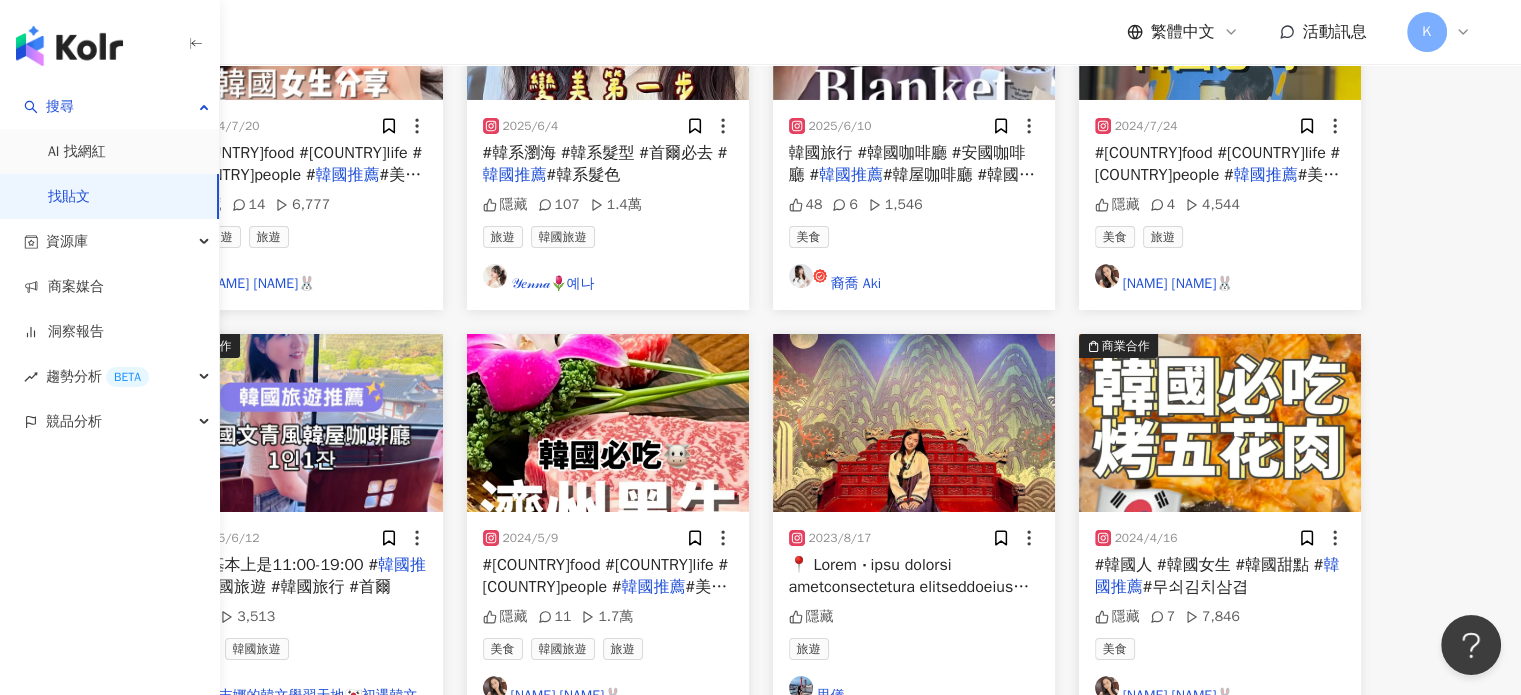 click on "看更多" at bounding box center (761, 742) 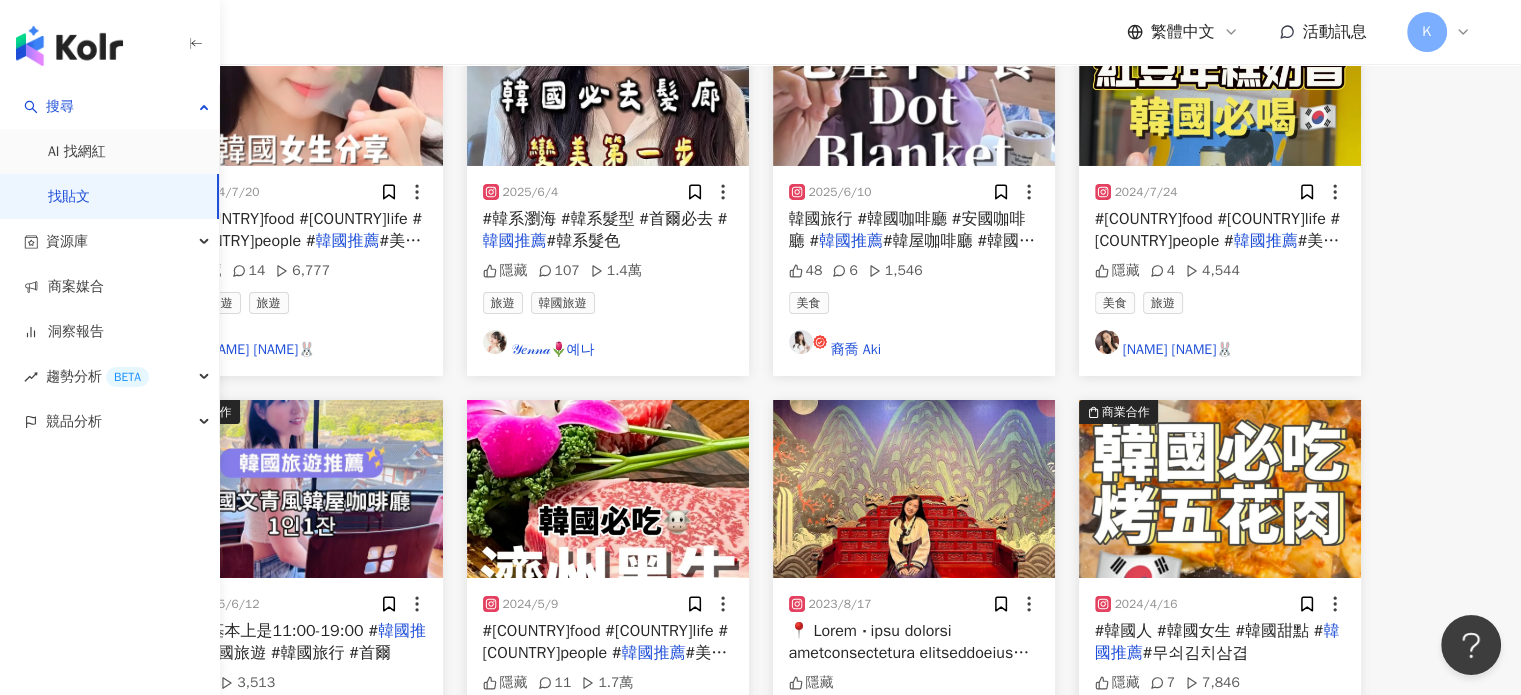 scroll, scrollTop: 7100, scrollLeft: 0, axis: vertical 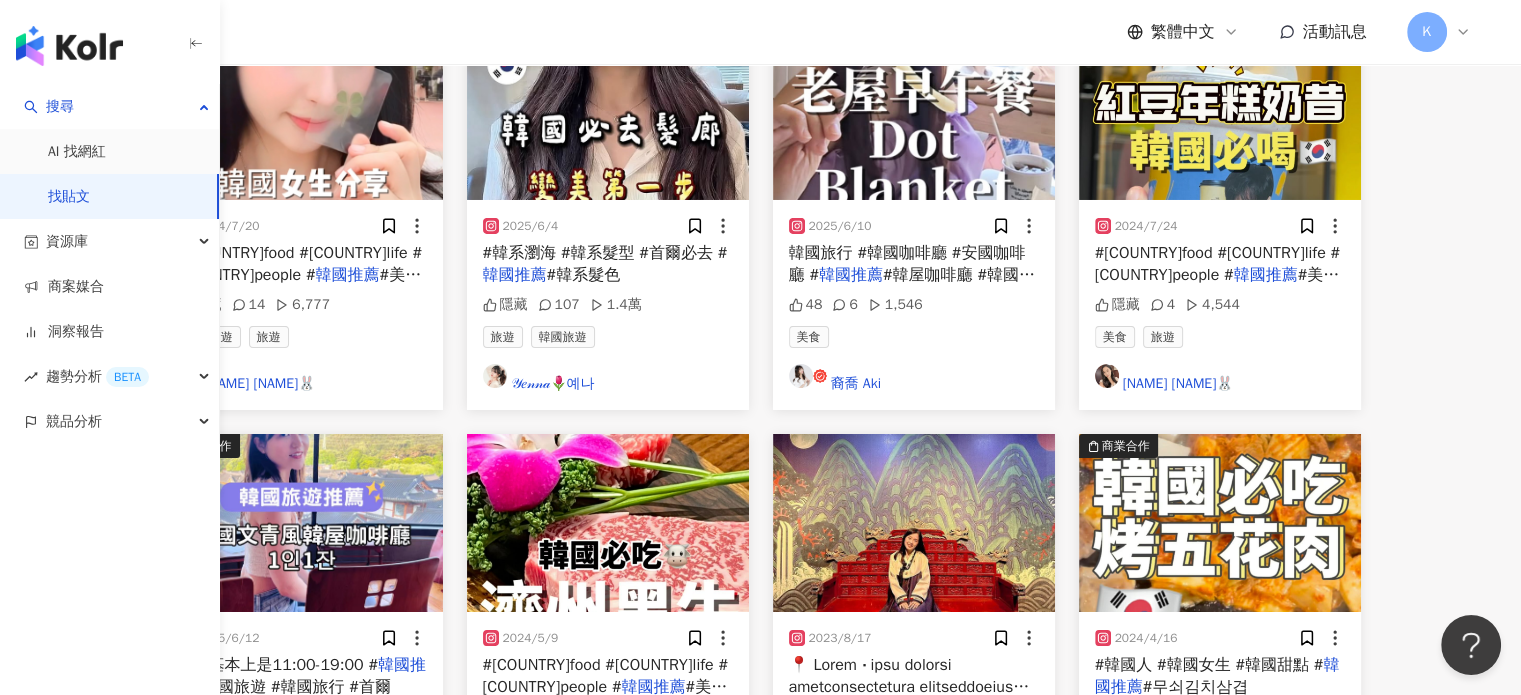 click at bounding box center (302, 523) 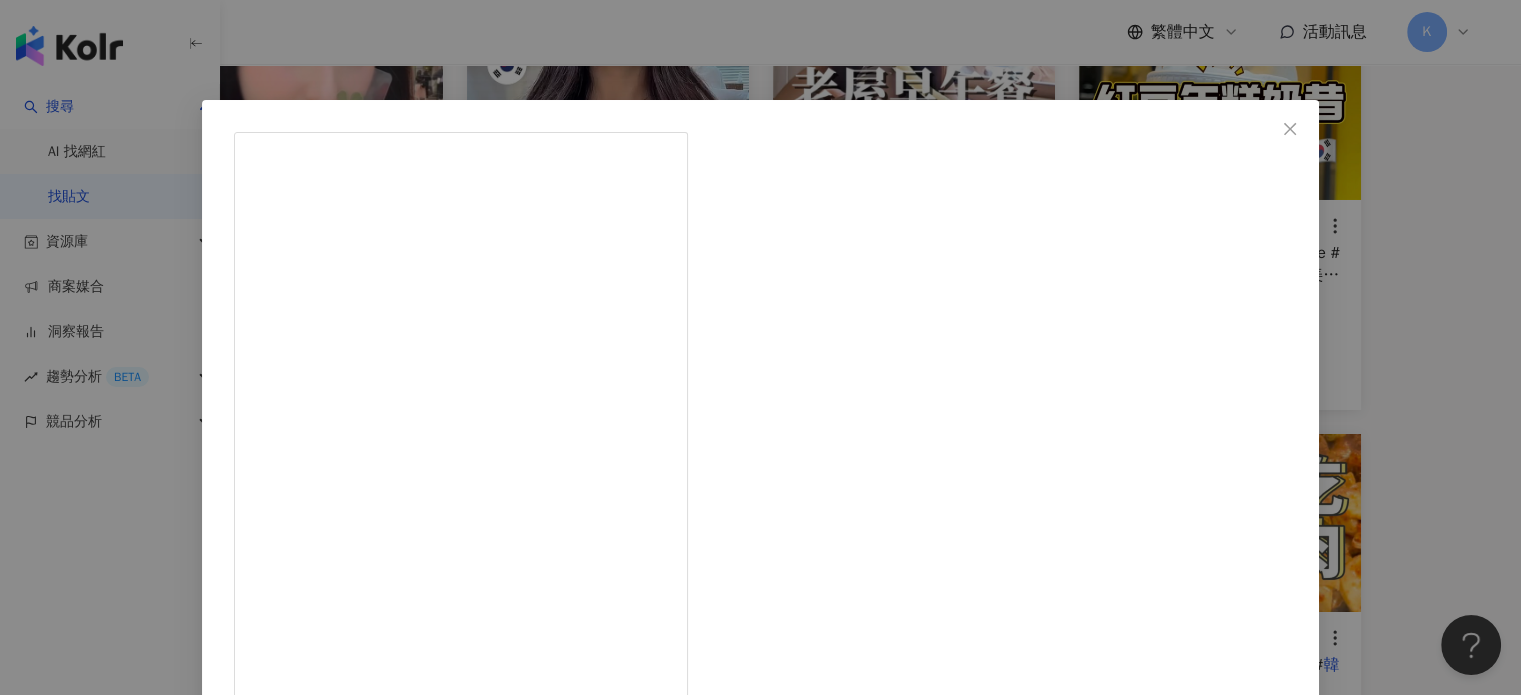 click on "雷吉娜的韓文學習天地🇰🇷初遇韓文 2025/6/12 🌟來介紹跟LJ上次一起在首爾放空，規劃慶州旅行的咖啡廳～～恩平韓文村是真的很漂亮，大家首爾玩膩的話，不妨來這裡走走喔～
📍1人1잔
地址：[CITY]恩平區延曙路534號
電話：[PHONE]
營業時間：
每一層樓稍微有一點不太一樣，不過基本上是11:00-19:00
#韓國推薦 #韓國旅遊 #韓國旅行 #首爾自由行 #首爾旅遊 #韓國自由行 #跟著雷吉娜玩韓國 #韓國美食 #首爾美食 #韓食 #韓國咖啡廳 #韓文學習 #韓文教學 #韓文 #學韓文 65 3,513 查看原始貼文" at bounding box center (760, 347) 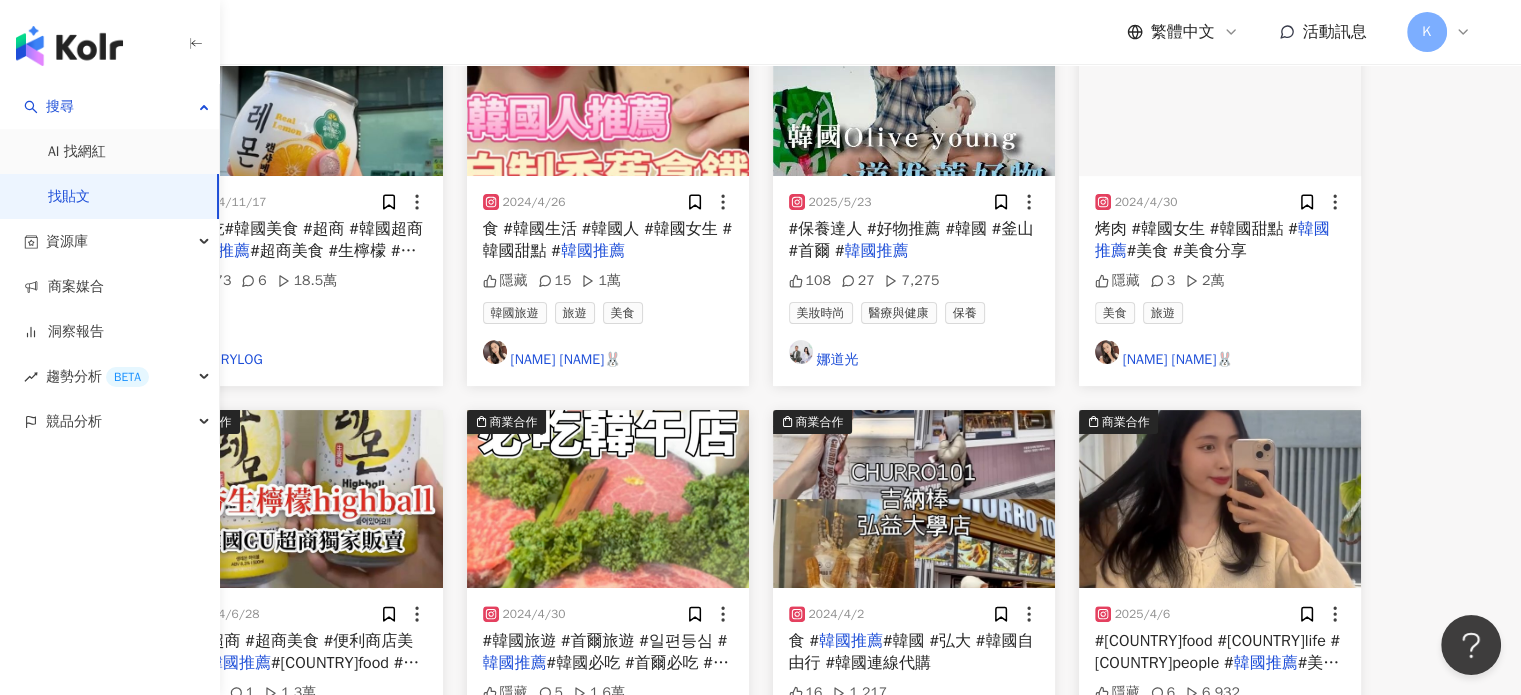 scroll, scrollTop: 8300, scrollLeft: 0, axis: vertical 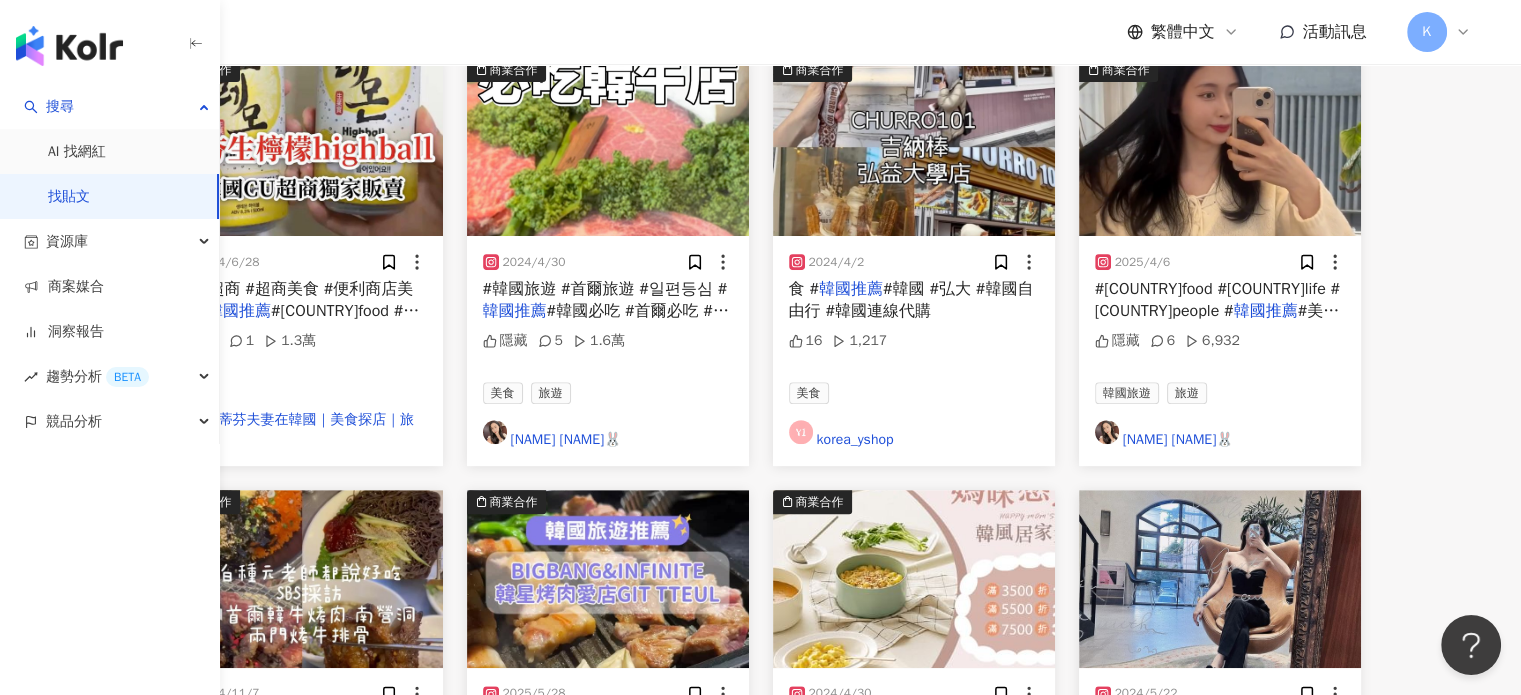 click on "看更多" at bounding box center [772, 898] 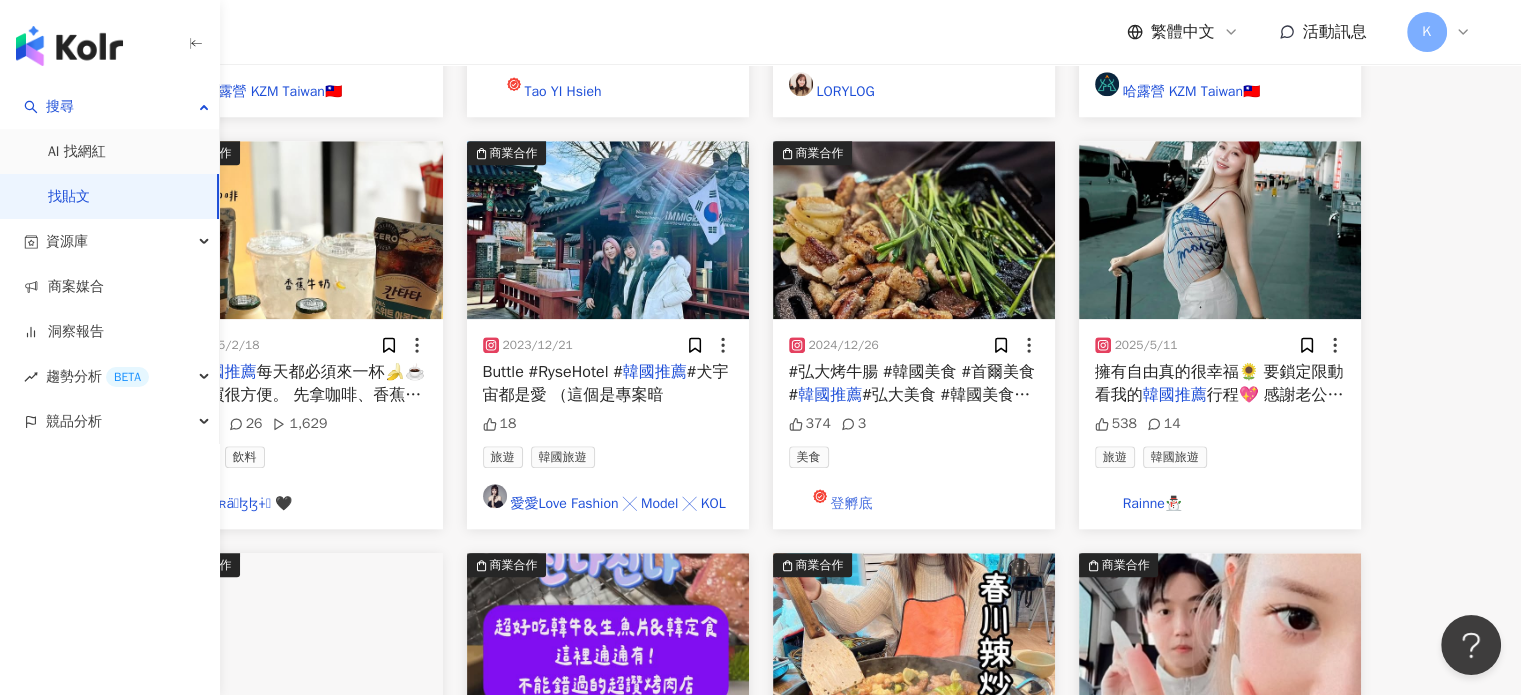 scroll, scrollTop: 9600, scrollLeft: 0, axis: vertical 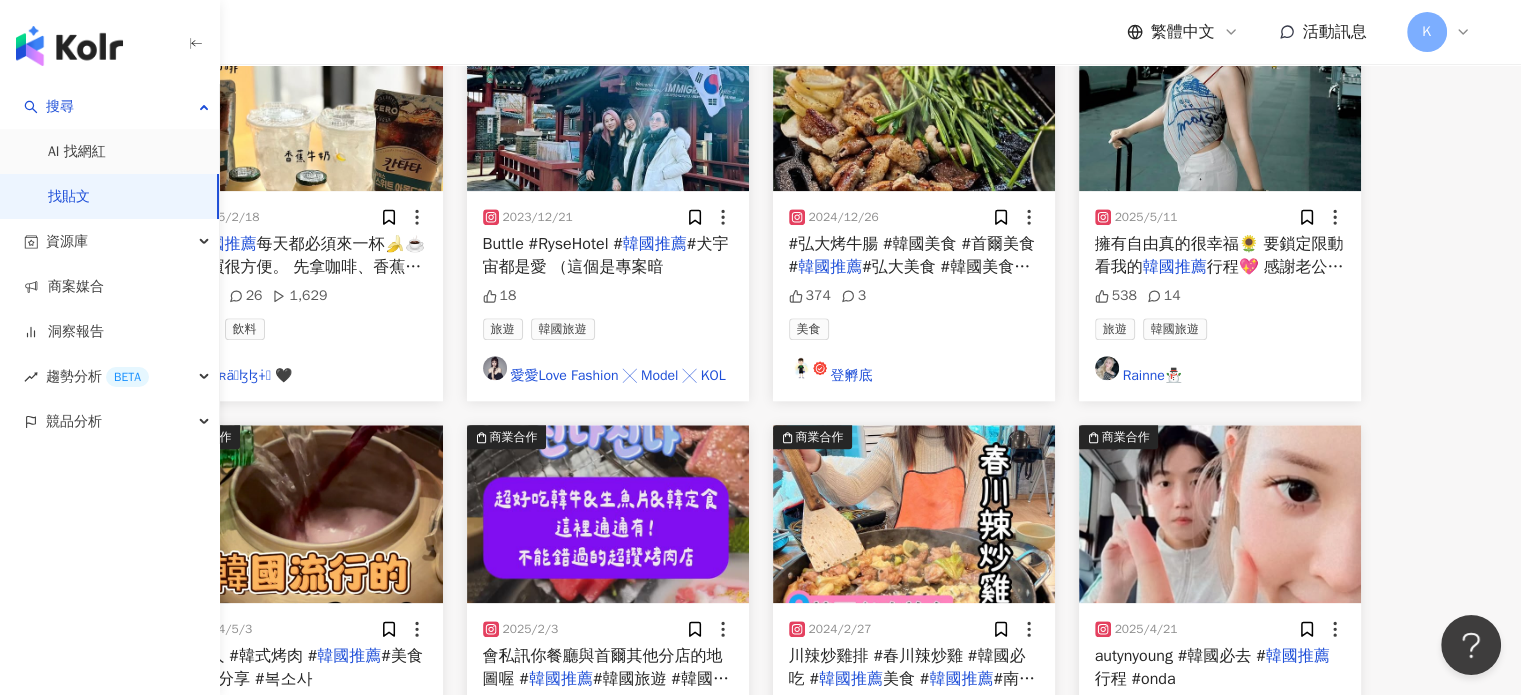 click on "看更多" at bounding box center [772, 834] 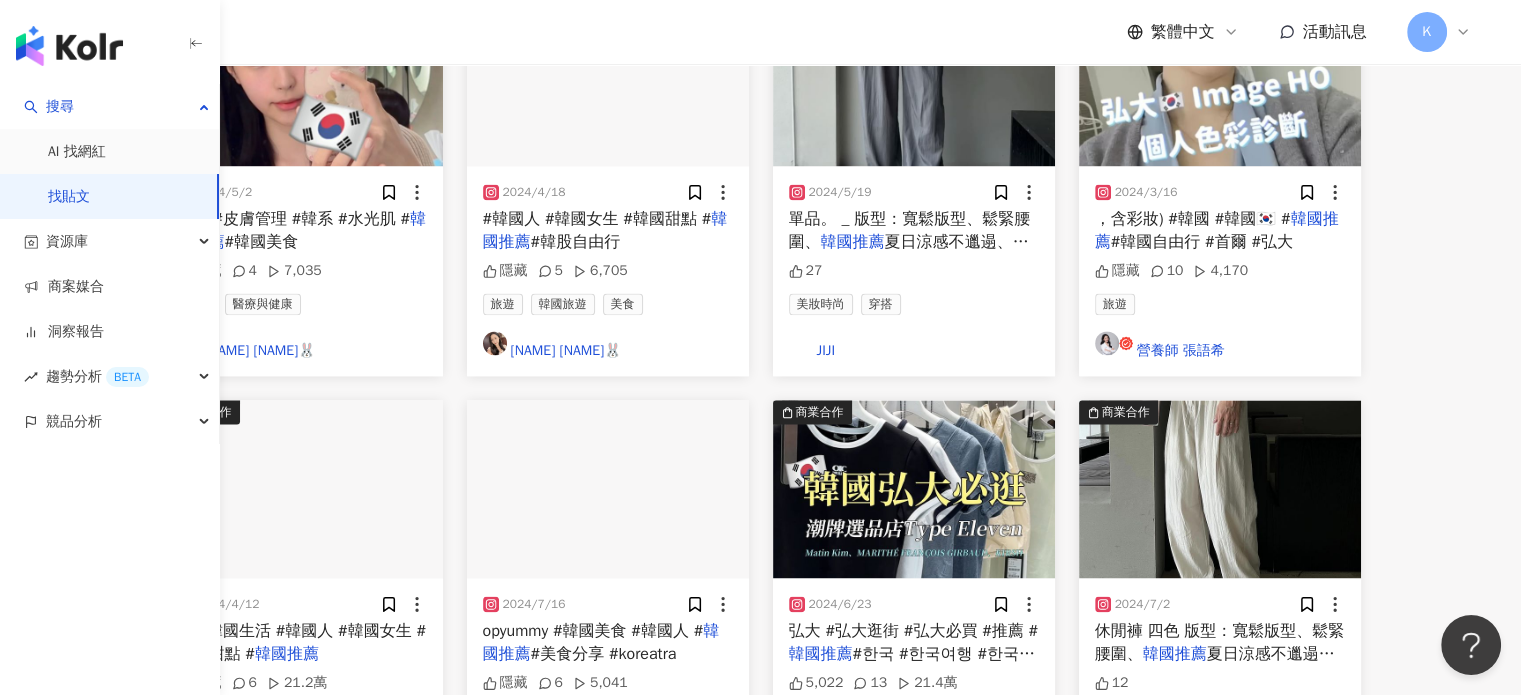 scroll, scrollTop: 10800, scrollLeft: 0, axis: vertical 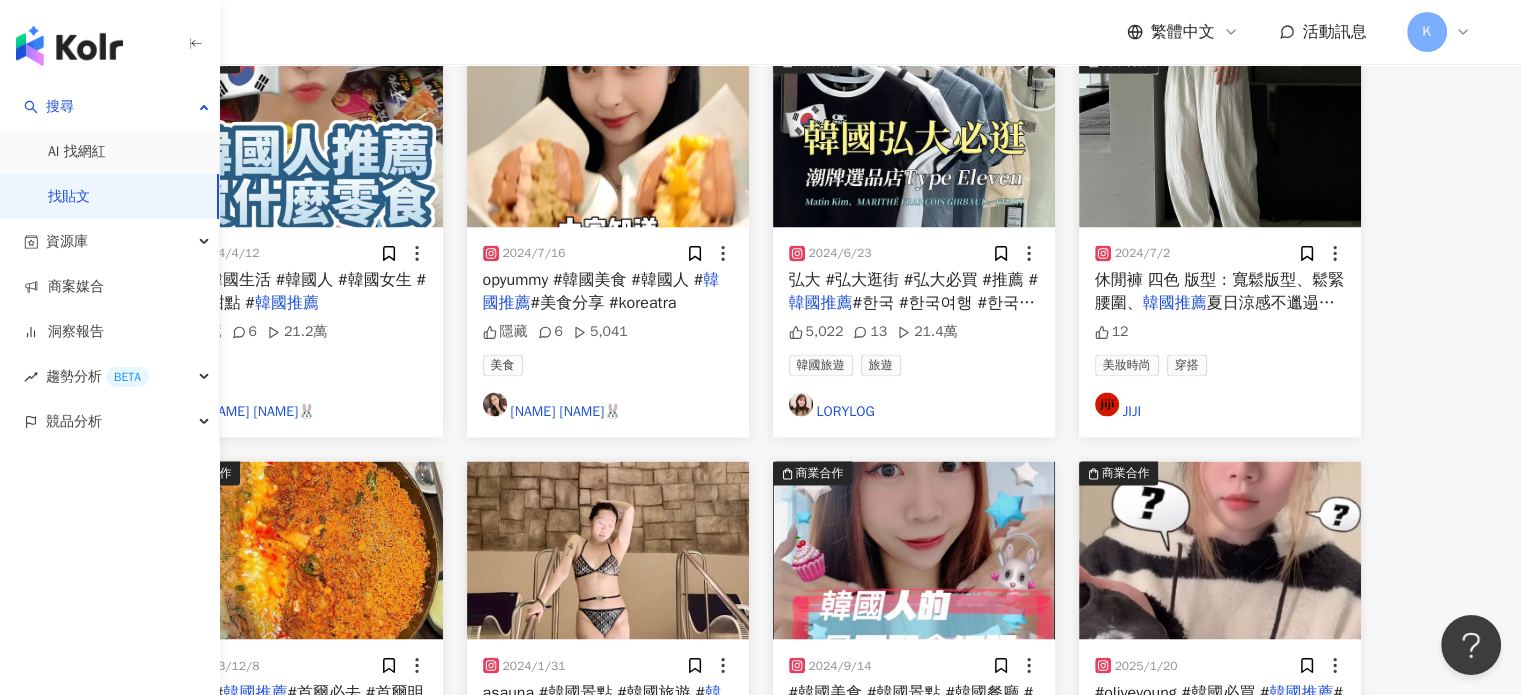 click on "看更多" at bounding box center [761, 869] 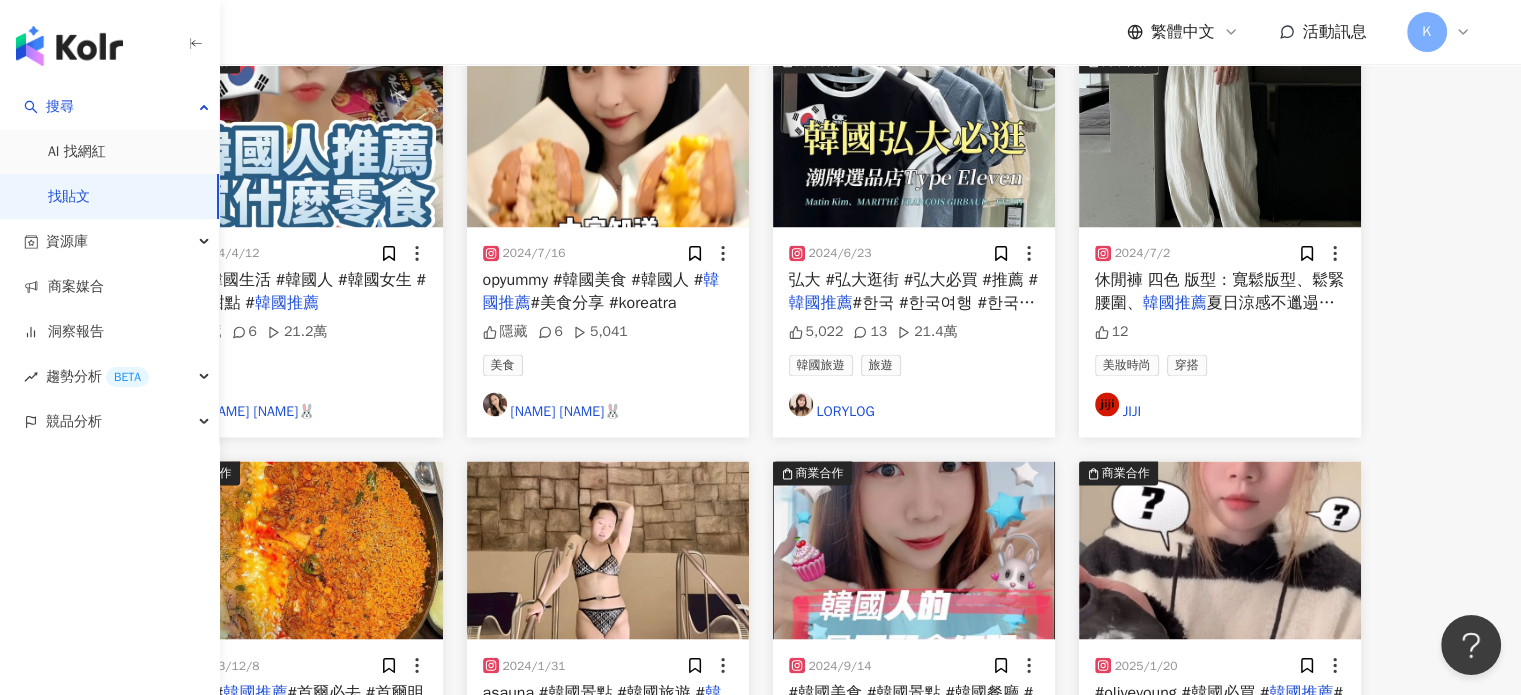 click at bounding box center (302, 550) 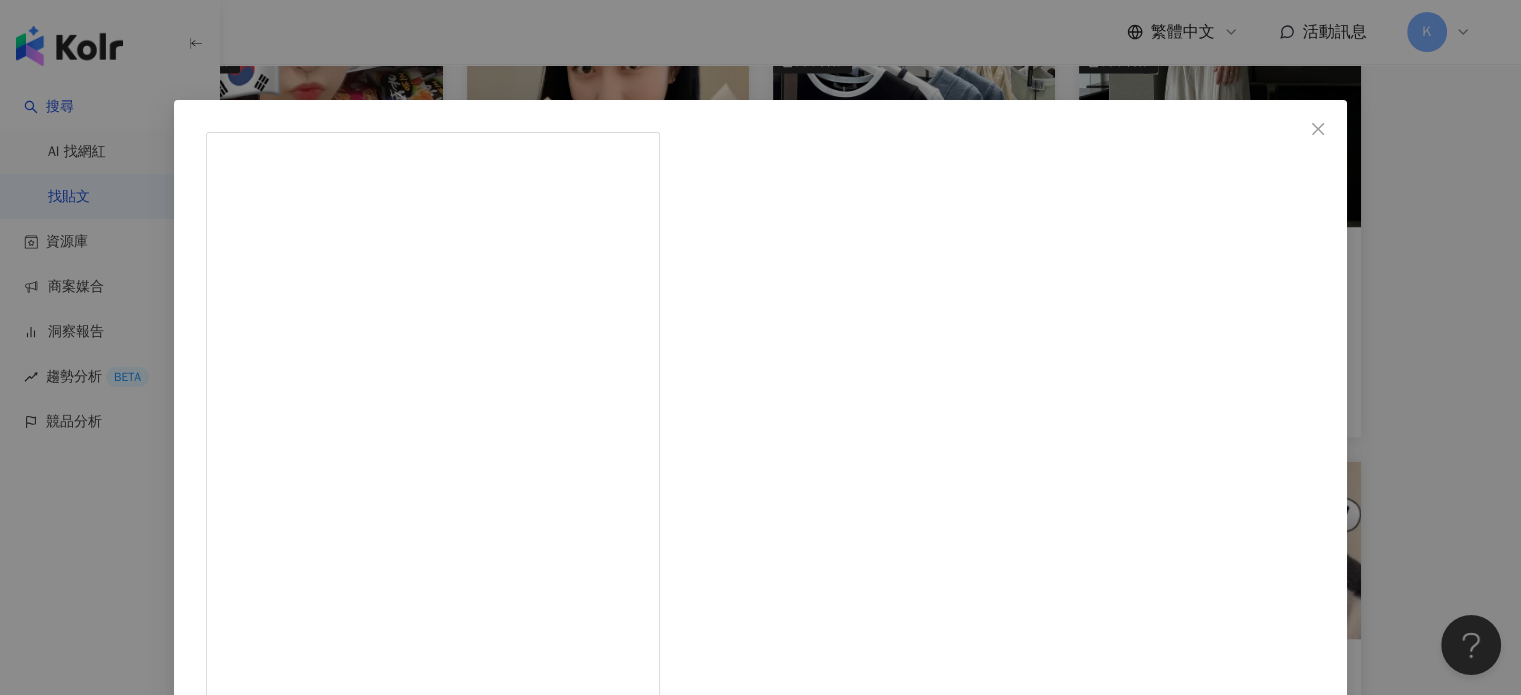 click on "仙咕ㄦ [DATE] 👉韓國最強連鎖炒雞🇰🇷超牽絲罪惡起司拉超長！還有我愛的超濃韓式辣醬😋
怕辣的也可以跟我們一樣點不辣的肉
想吃飯也可以（也是辣醬拌炒）
他們會一起在同一盤
📍#韓國首爾 【柳氏家辣炒雞排-明洞店】
🏠 南韓 Seoul, Jung-gu, Myeongdong 8ga-gil, [NUMBER] 2층
拍攝的這間在明洞～二樓
🕐[TIME]-[TIME]
#仙咕吃韓國
#首爾美食 #首爾自由行 #首爾必吃 #韓國美食 #韓國旅遊 #韓國必吃 #韓國明洞 #明洞 #明洞美食 #明洞ホテル #myeongdong  #seoul🇰🇷 #韓國推薦 #首爾必去 #首爾明洞 #弘大美食 隱藏 42 6,875 查看原始貼文" at bounding box center [760, 347] 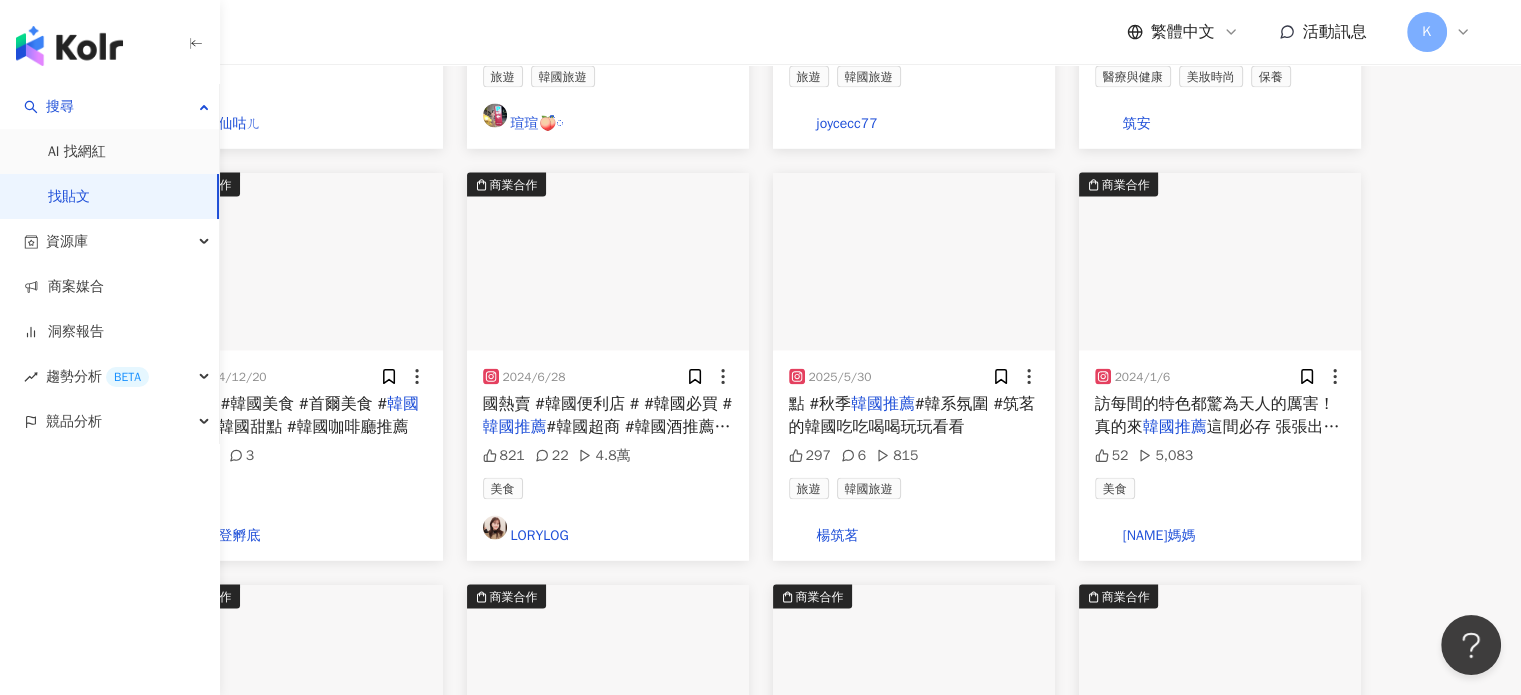 scroll, scrollTop: 12000, scrollLeft: 0, axis: vertical 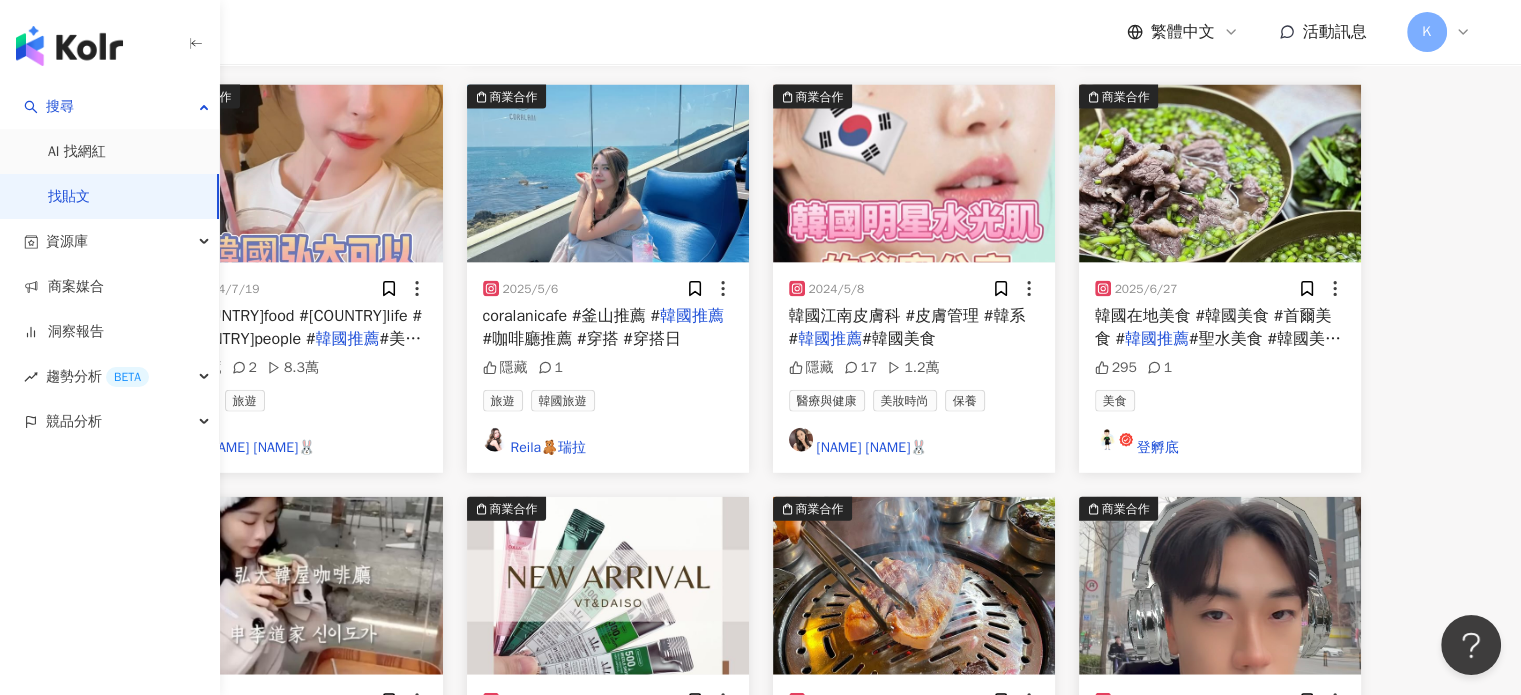 click on "看更多" at bounding box center (772, 905) 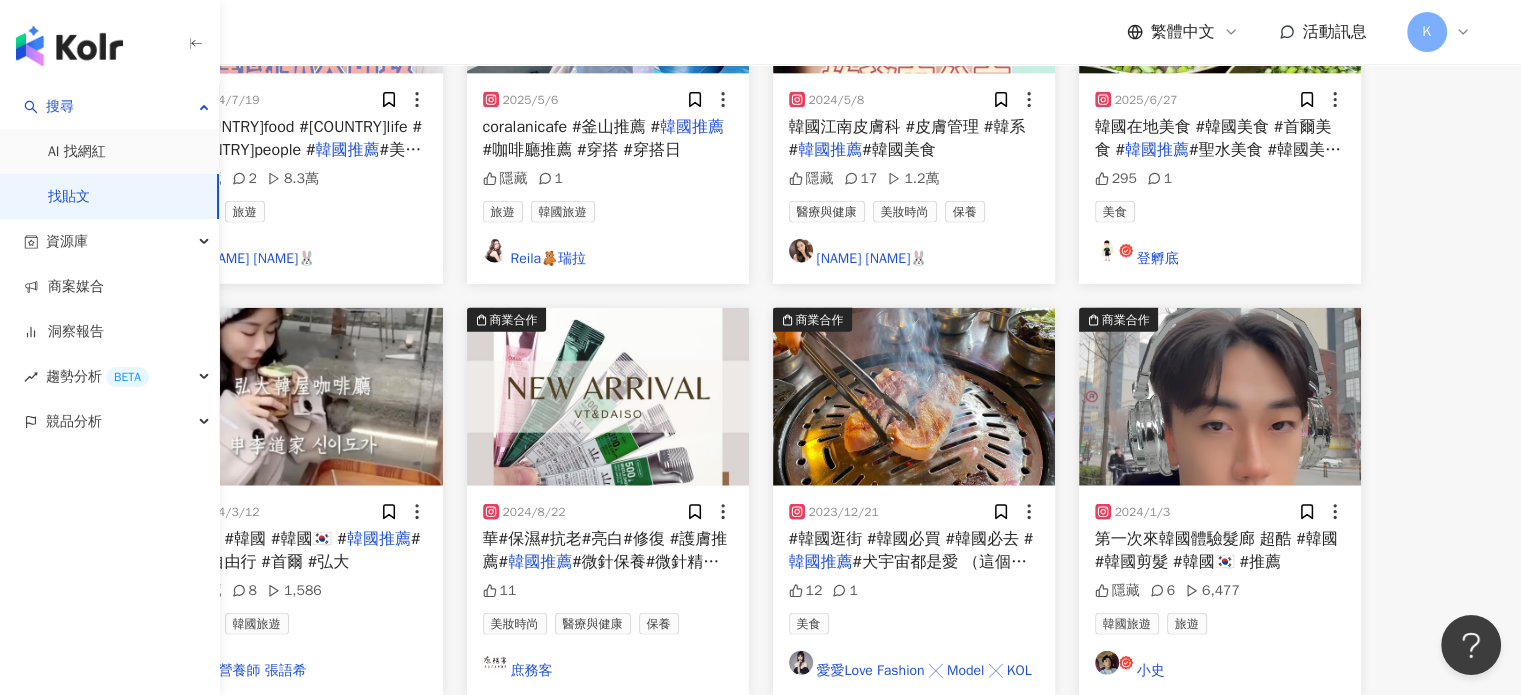 scroll, scrollTop: 12000, scrollLeft: 0, axis: vertical 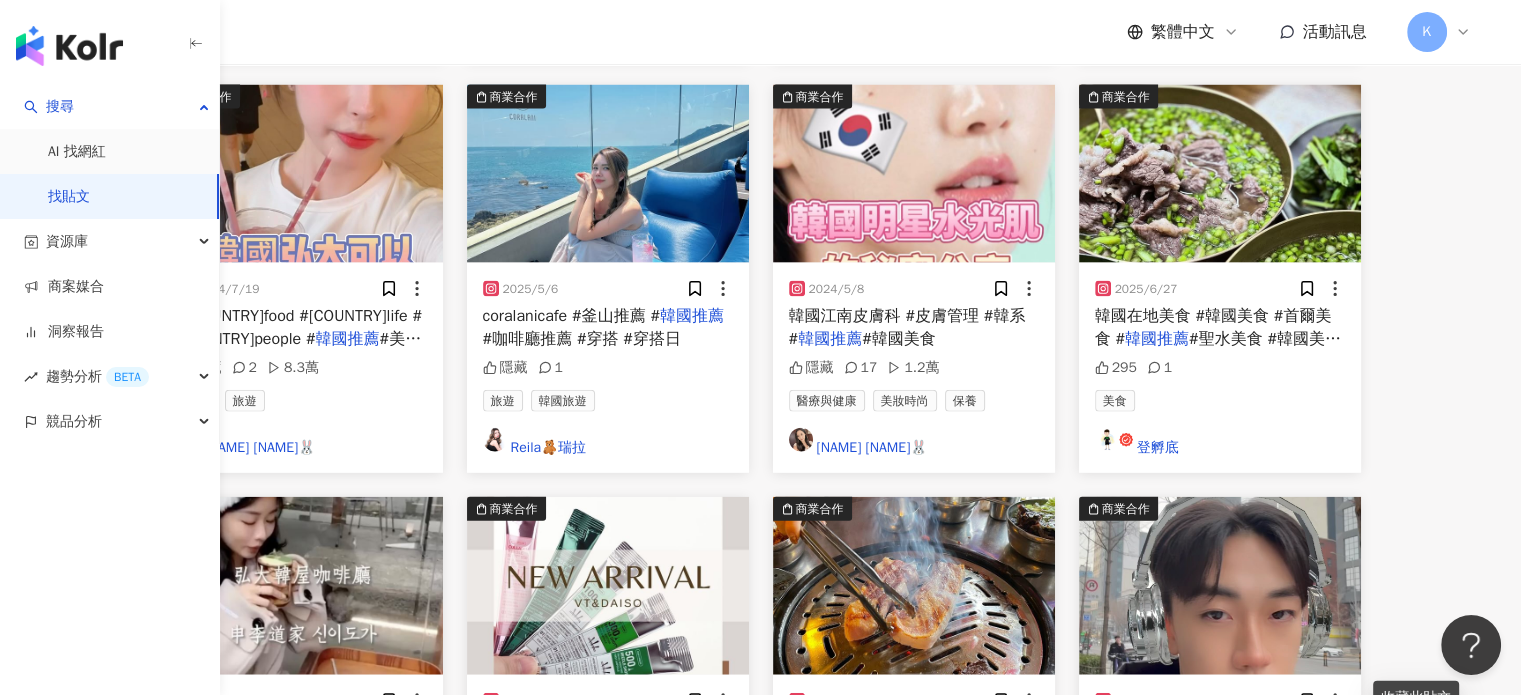 click at bounding box center (1220, 586) 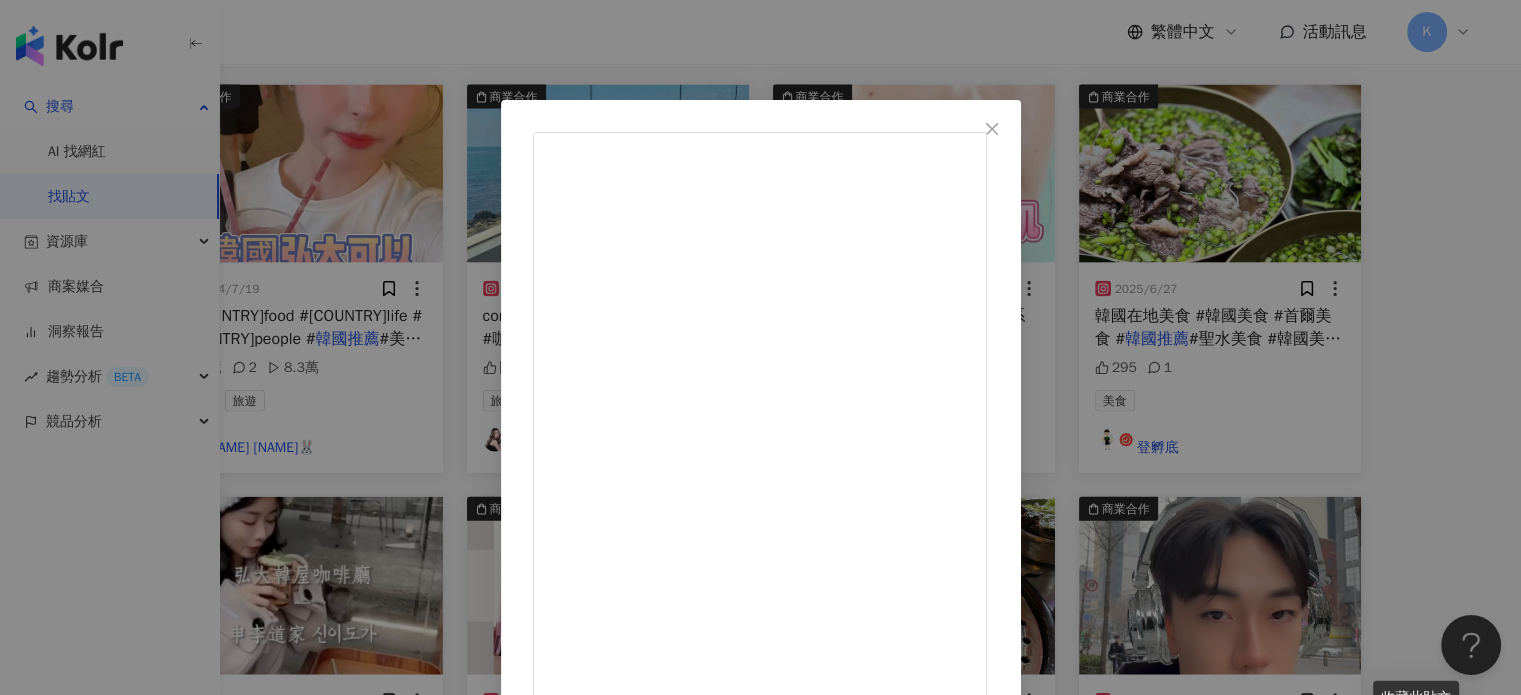 click on "小史 2024/1/3 第一次來韓國體驗髮廊 超酷
#韓國 #韓國剪髮 #韓國🇰🇷 #推薦 隱藏 6 6,477 查看原始貼文" at bounding box center [760, 347] 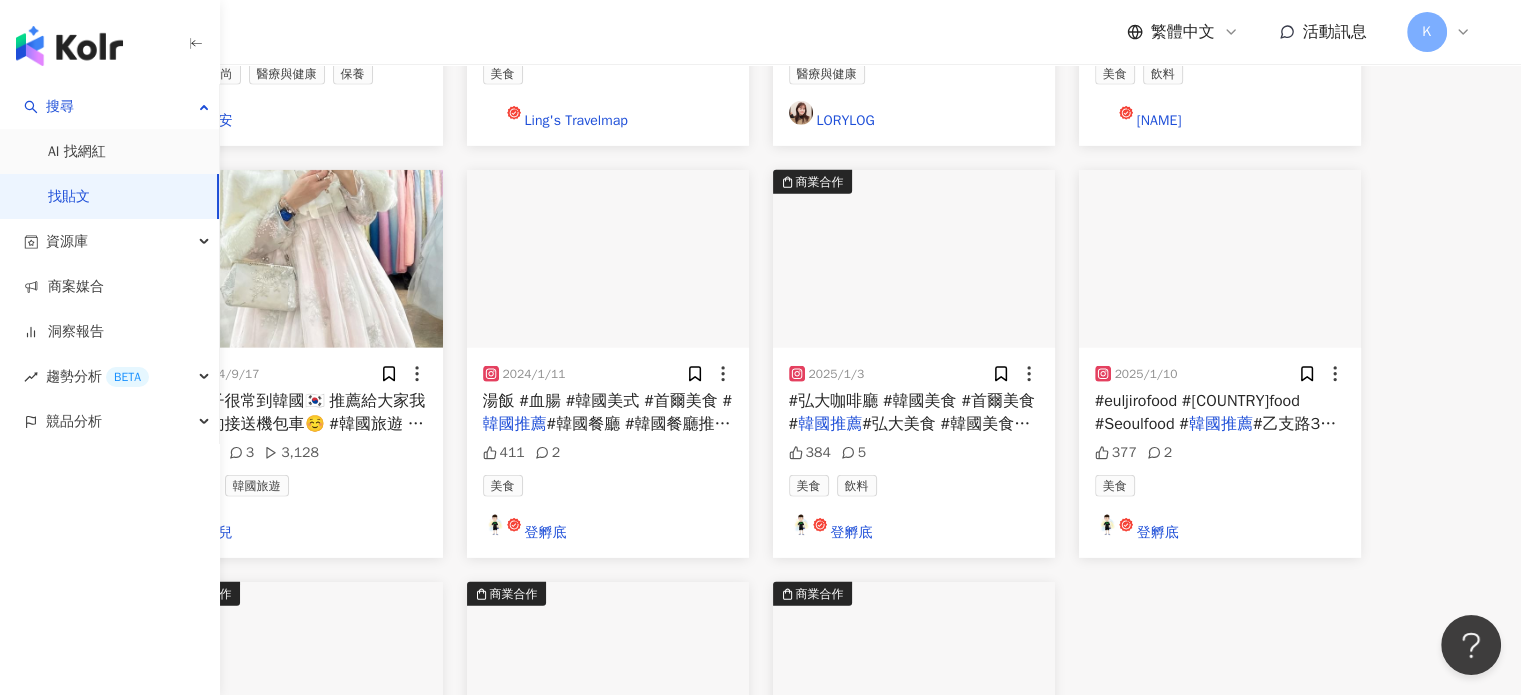 scroll, scrollTop: 13200, scrollLeft: 0, axis: vertical 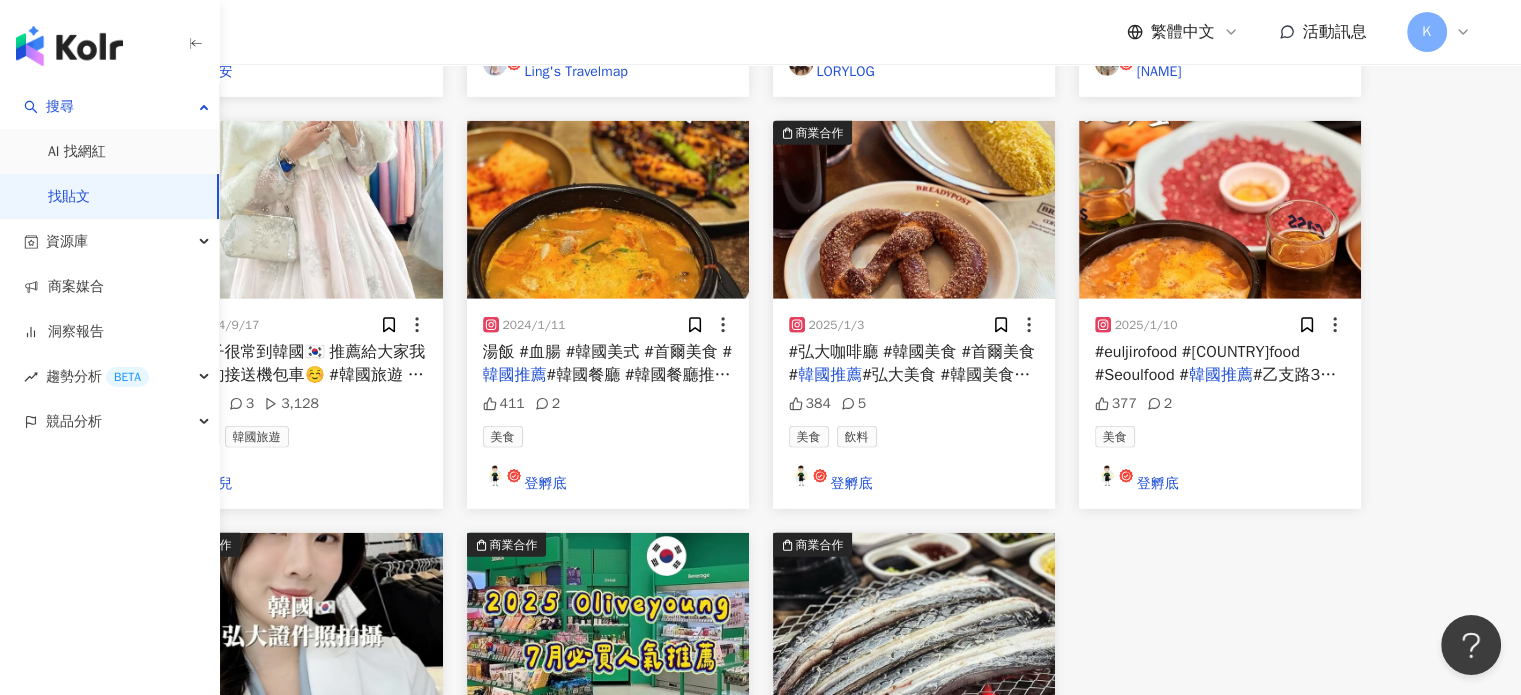 click at bounding box center (608, 622) 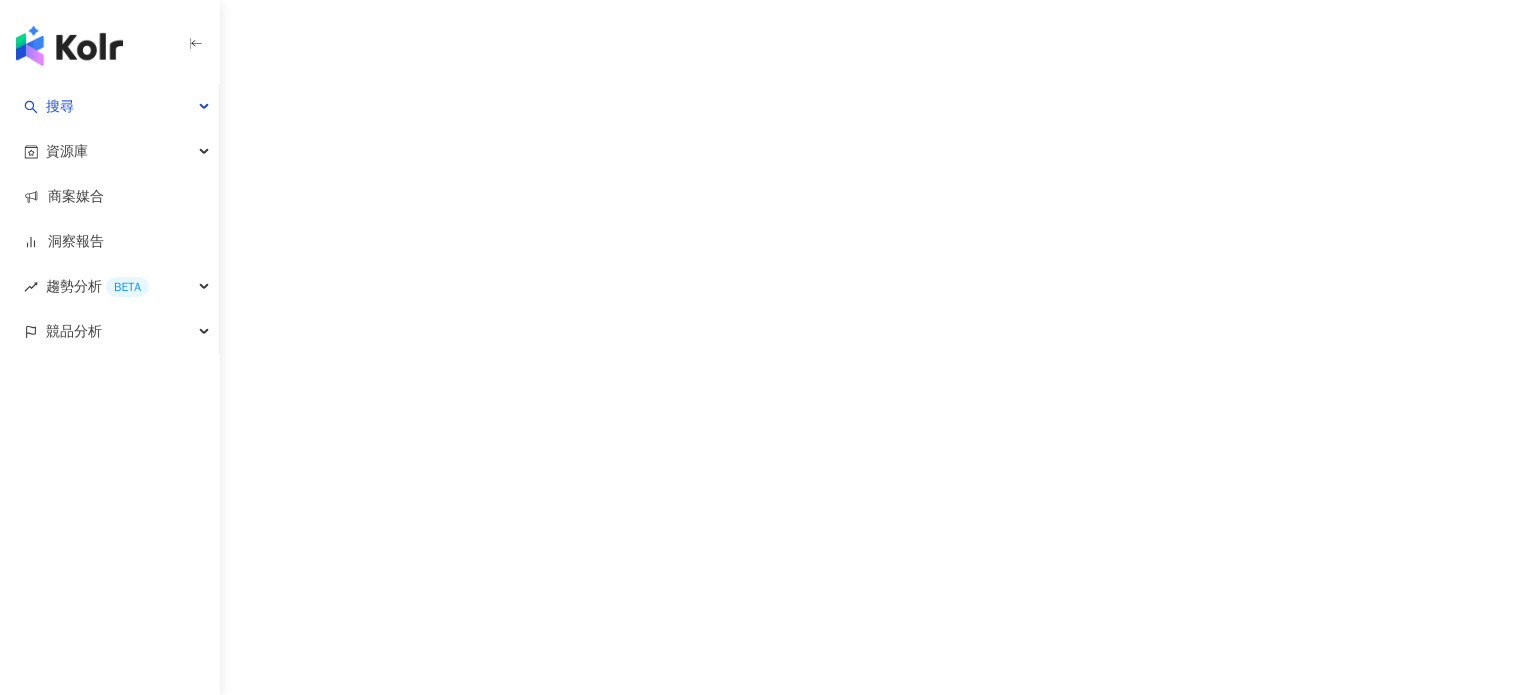 scroll, scrollTop: 0, scrollLeft: 0, axis: both 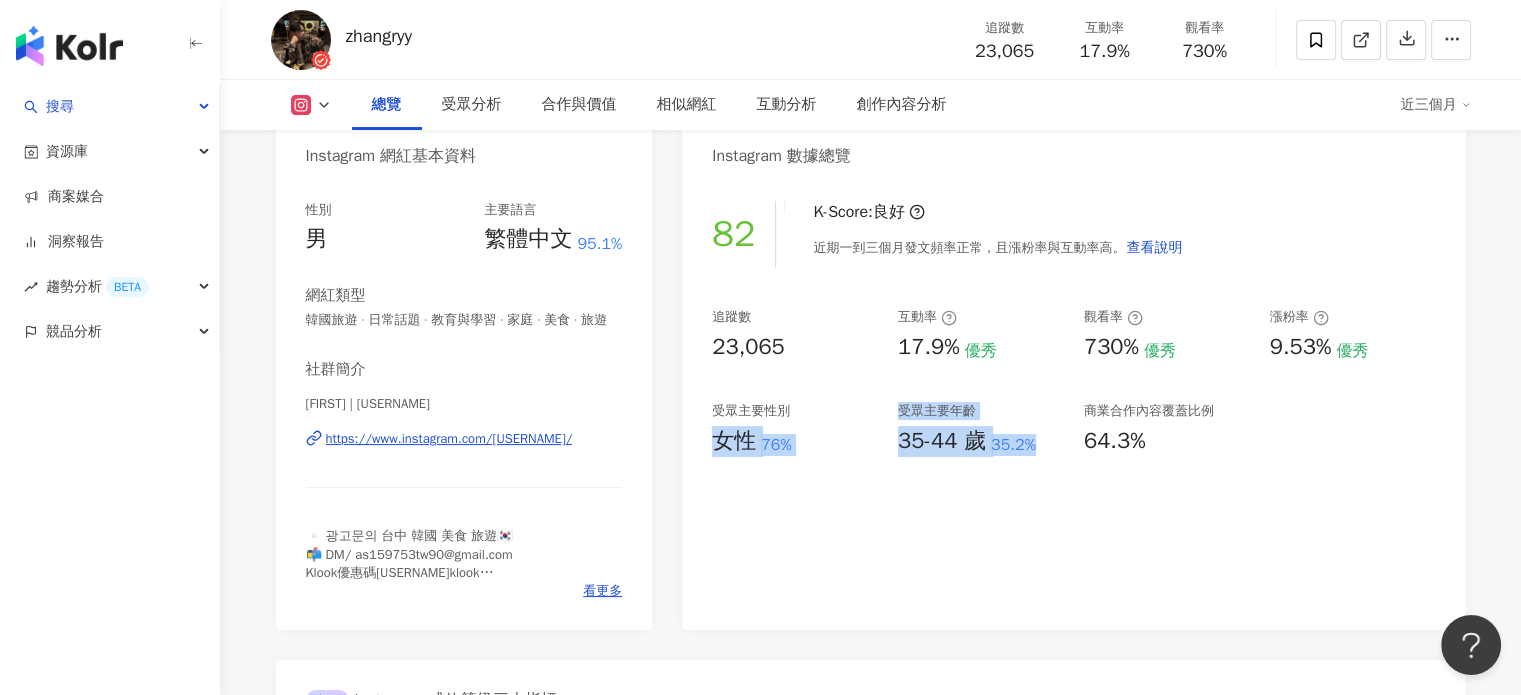 drag, startPoint x: 716, startPoint y: 445, endPoint x: 1031, endPoint y: 452, distance: 315.07776 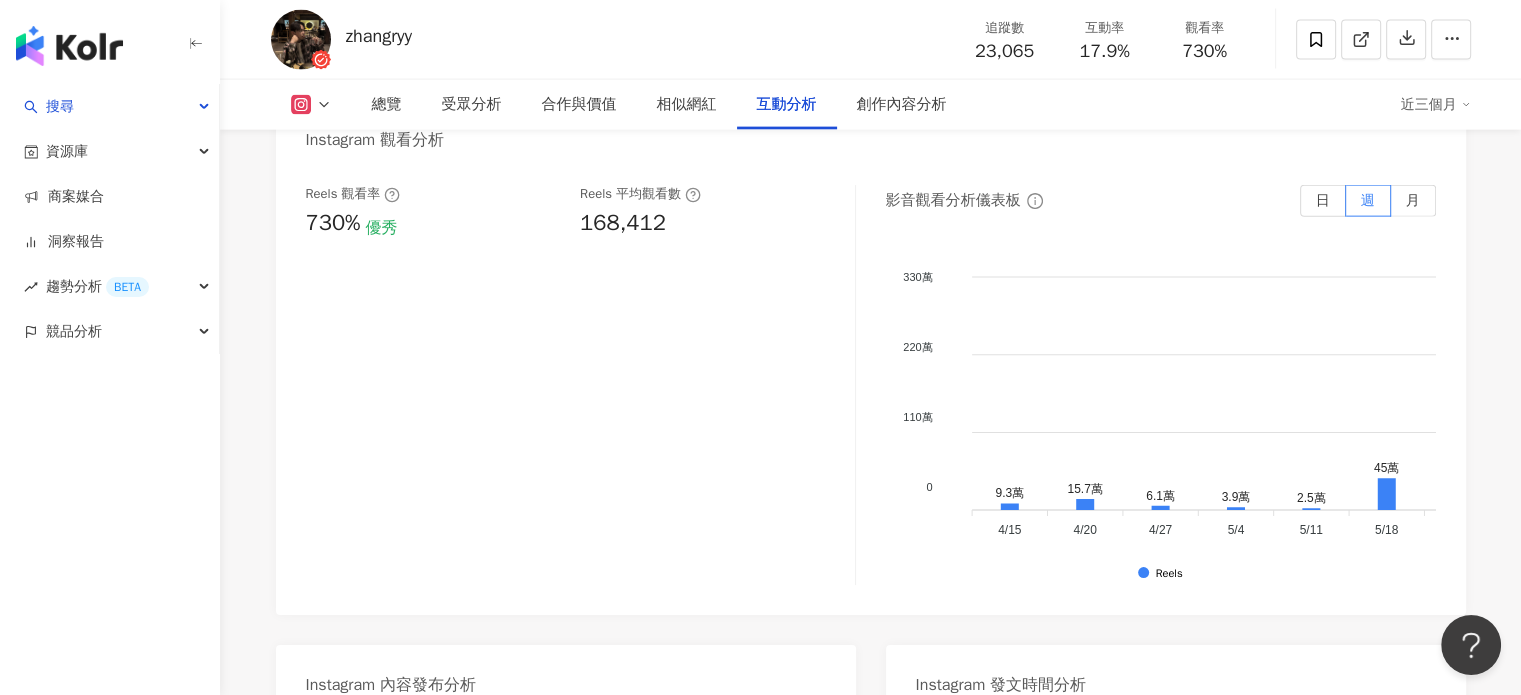scroll, scrollTop: 4500, scrollLeft: 0, axis: vertical 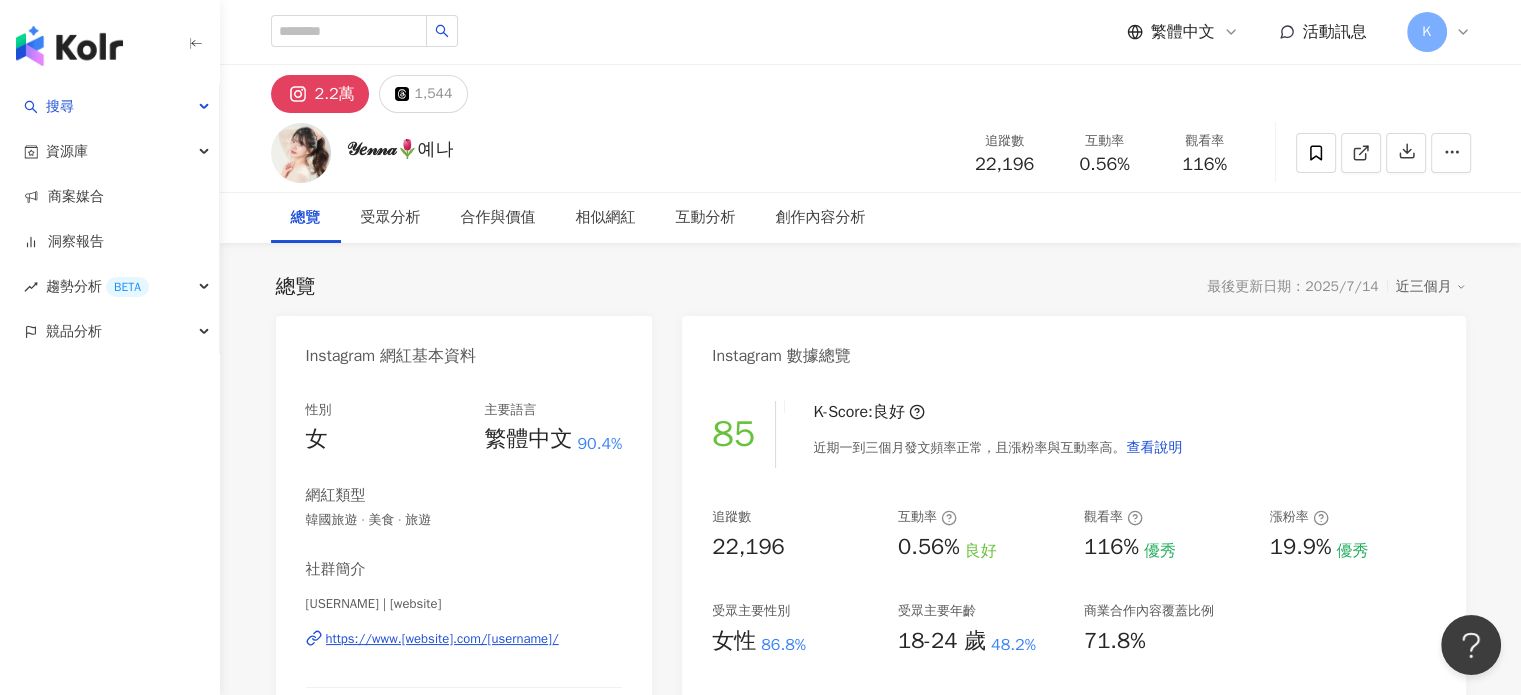 click on "86.8%" at bounding box center [783, 645] 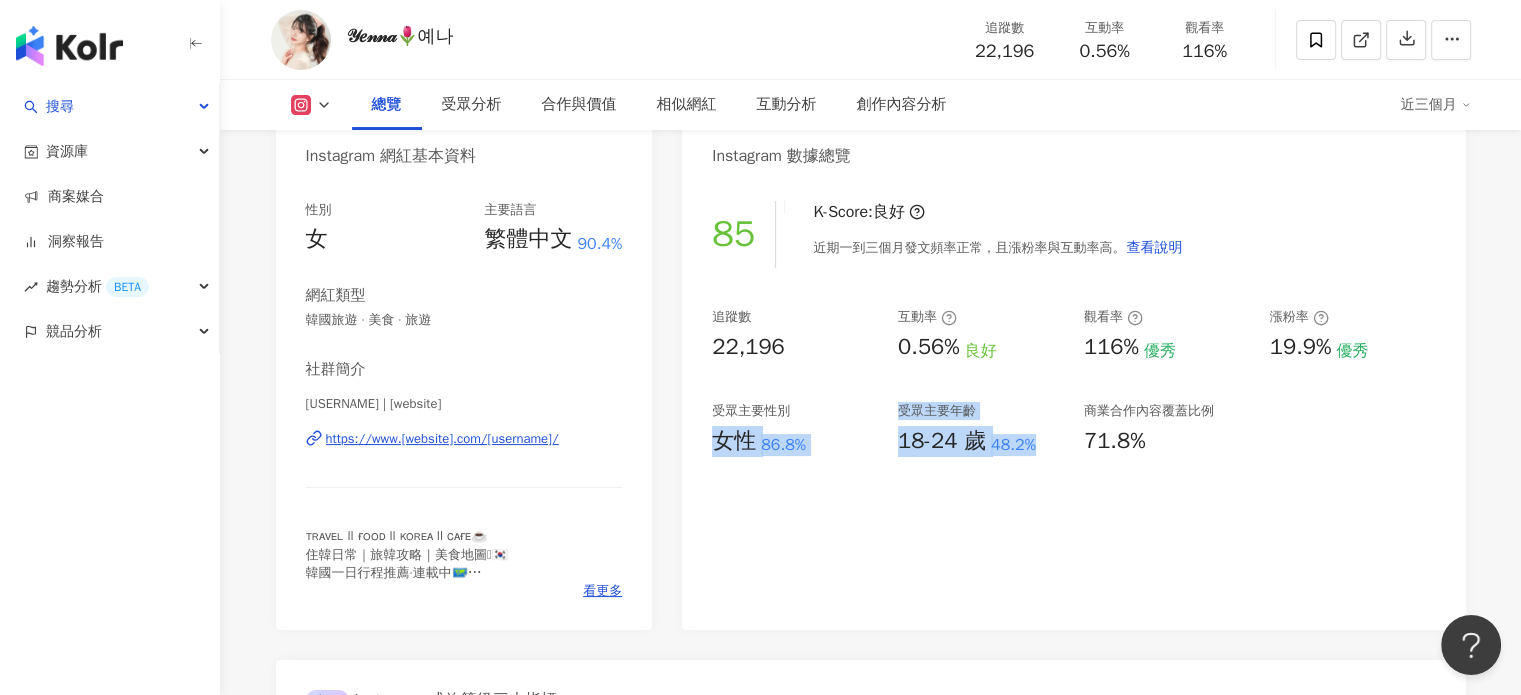 drag, startPoint x: 716, startPoint y: 442, endPoint x: 1042, endPoint y: 437, distance: 326.03833 